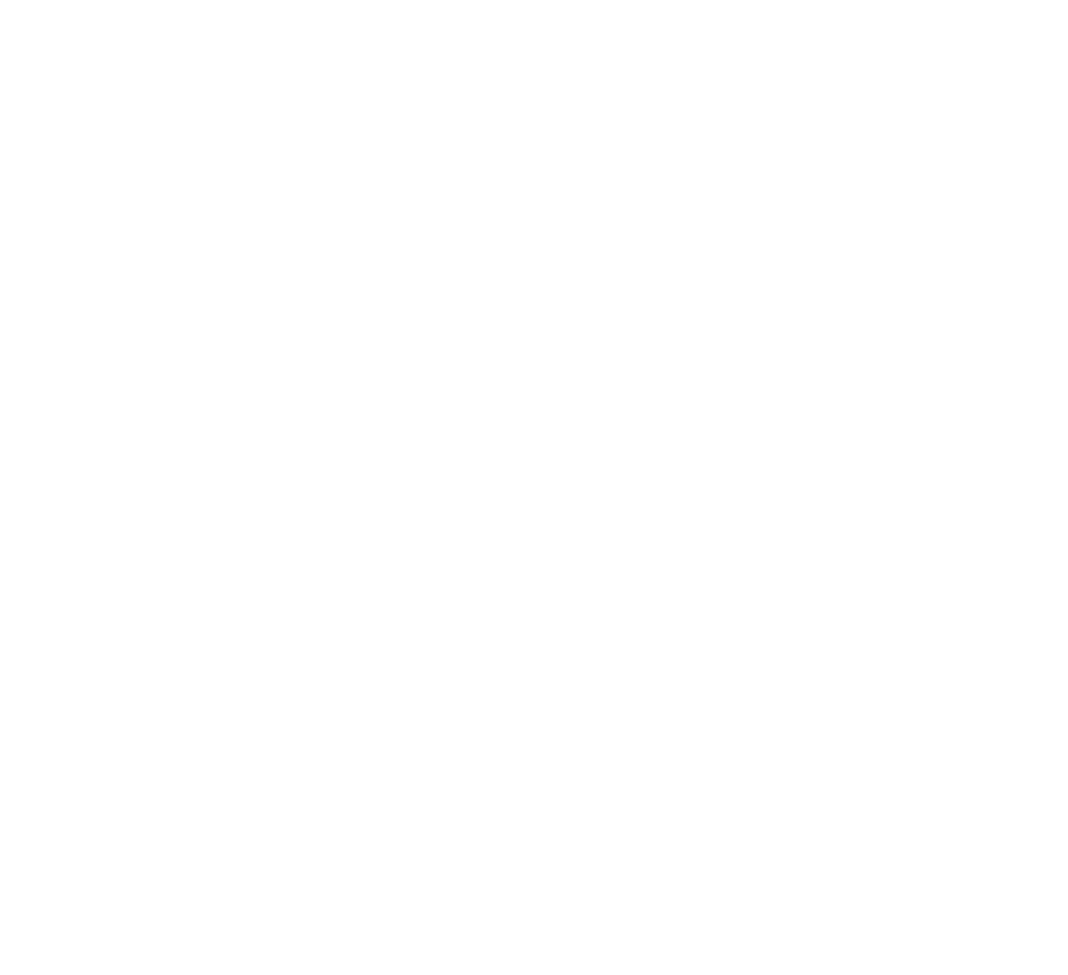 scroll, scrollTop: 0, scrollLeft: 0, axis: both 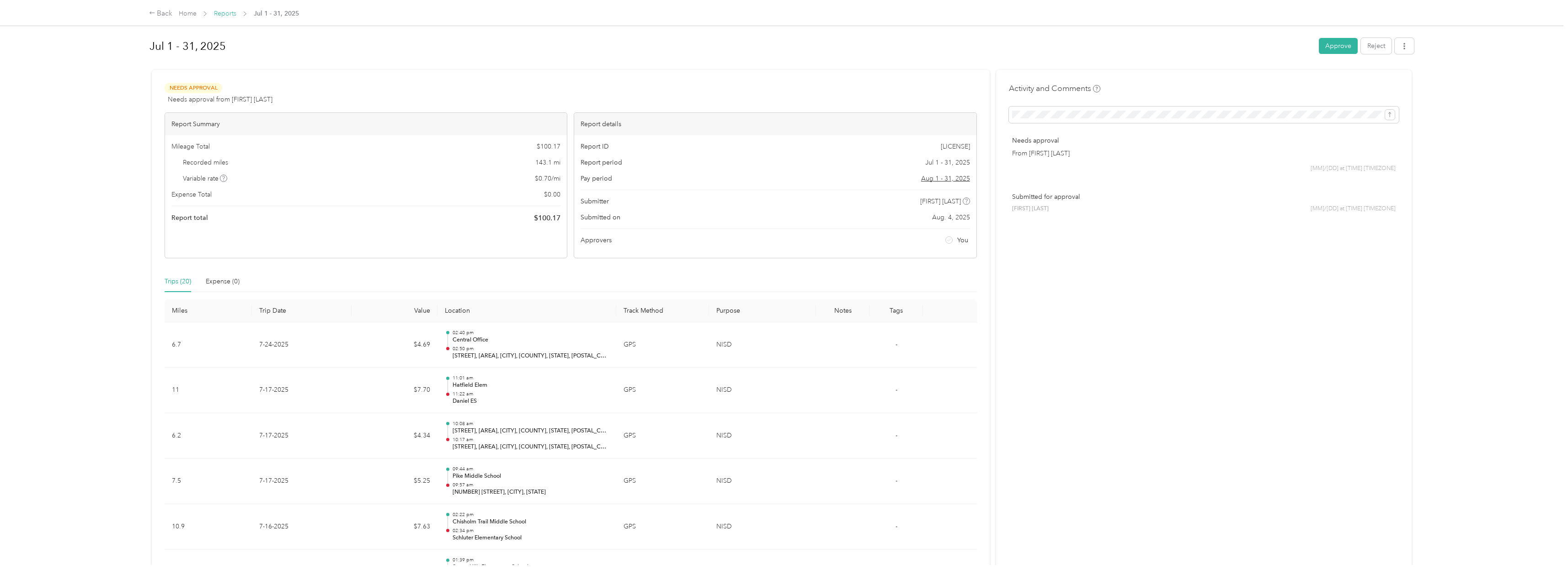 click on "Reports" at bounding box center (225, 13) 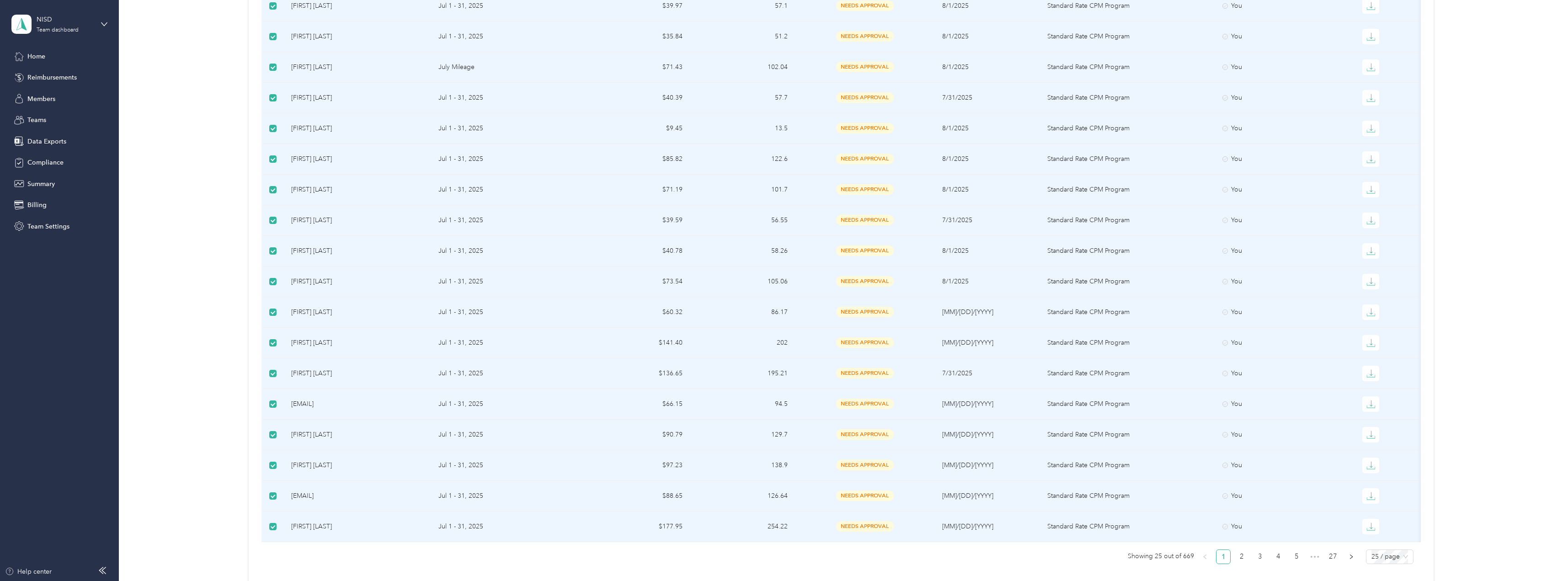 scroll, scrollTop: 457, scrollLeft: 0, axis: vertical 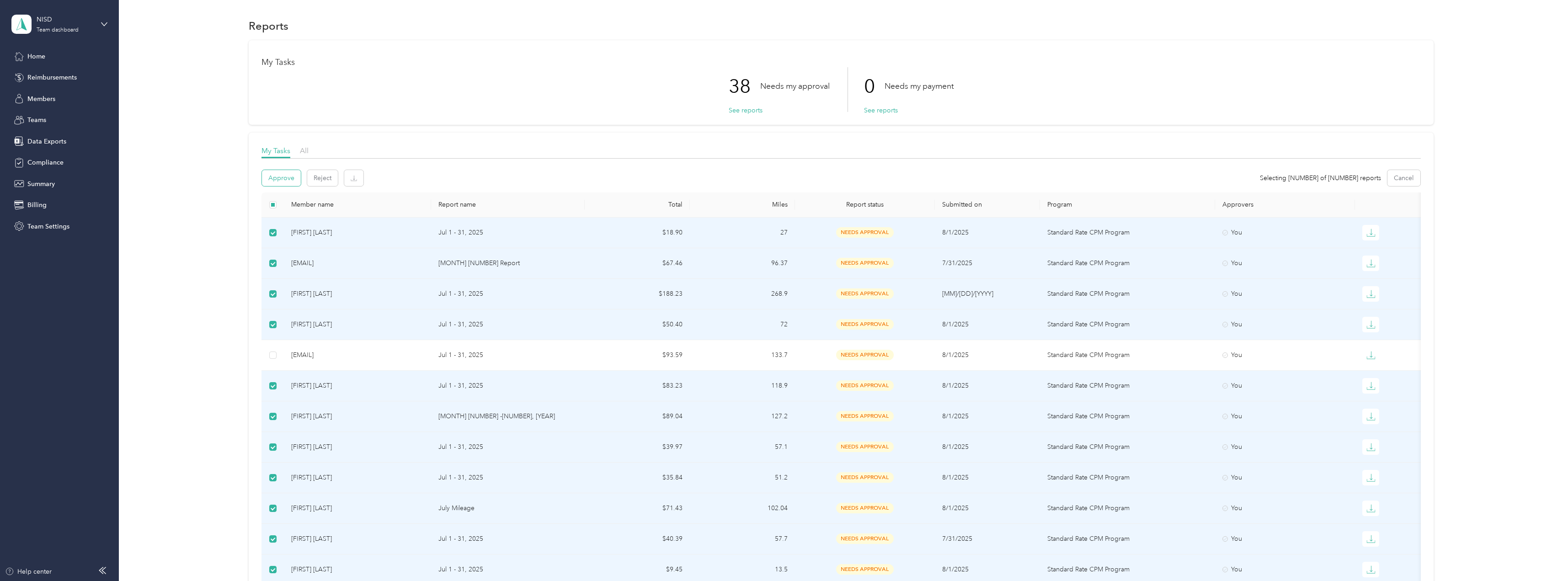 click on "Approve" at bounding box center (281, 178) 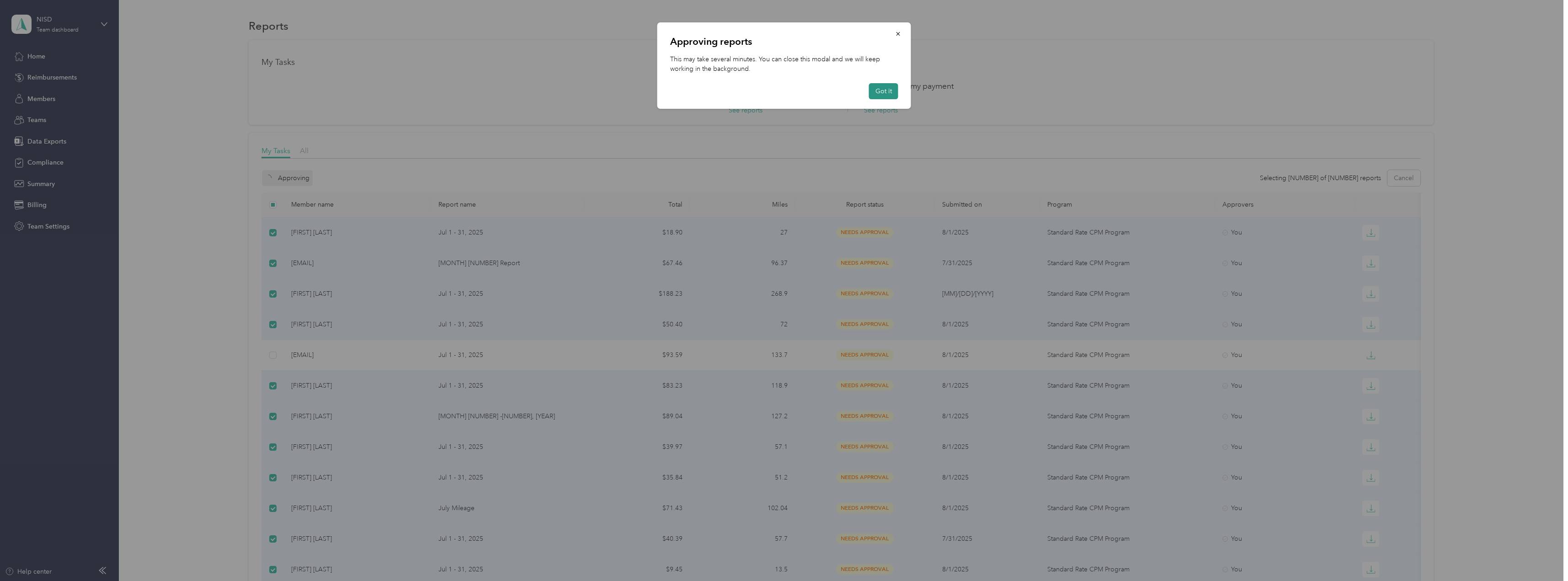 click on "Got it" at bounding box center [884, 91] 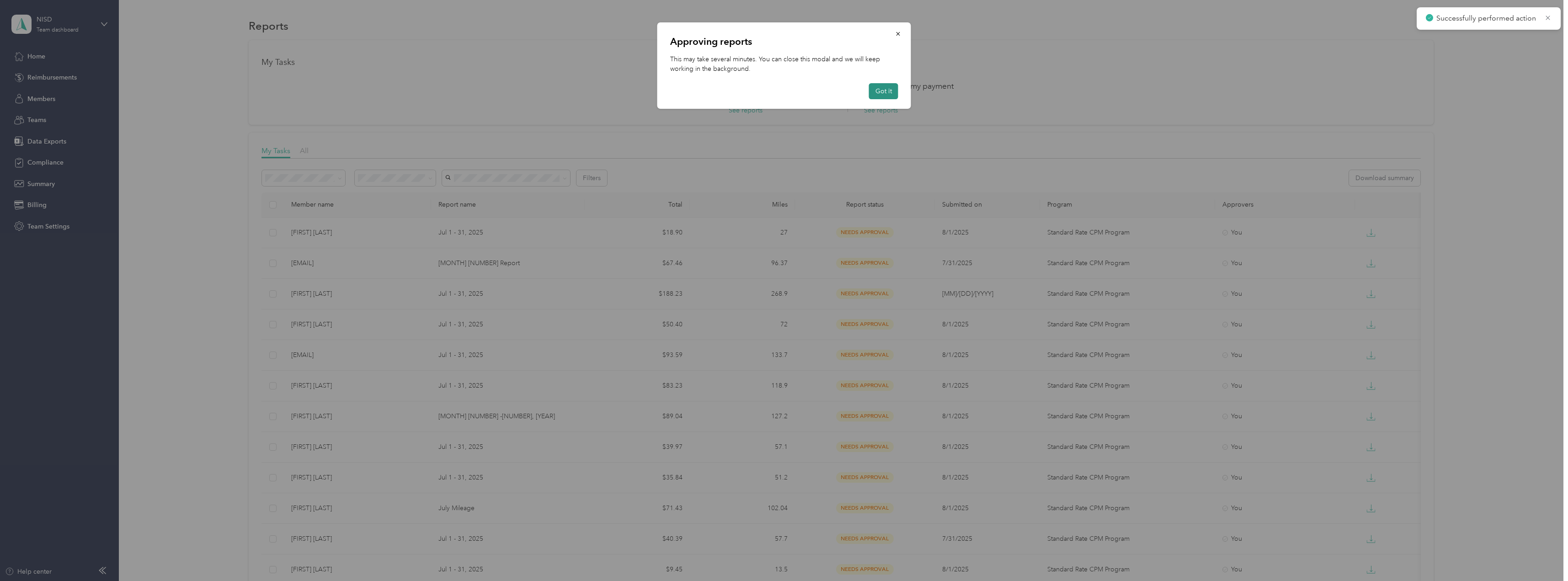 click on "Got it" at bounding box center [884, 91] 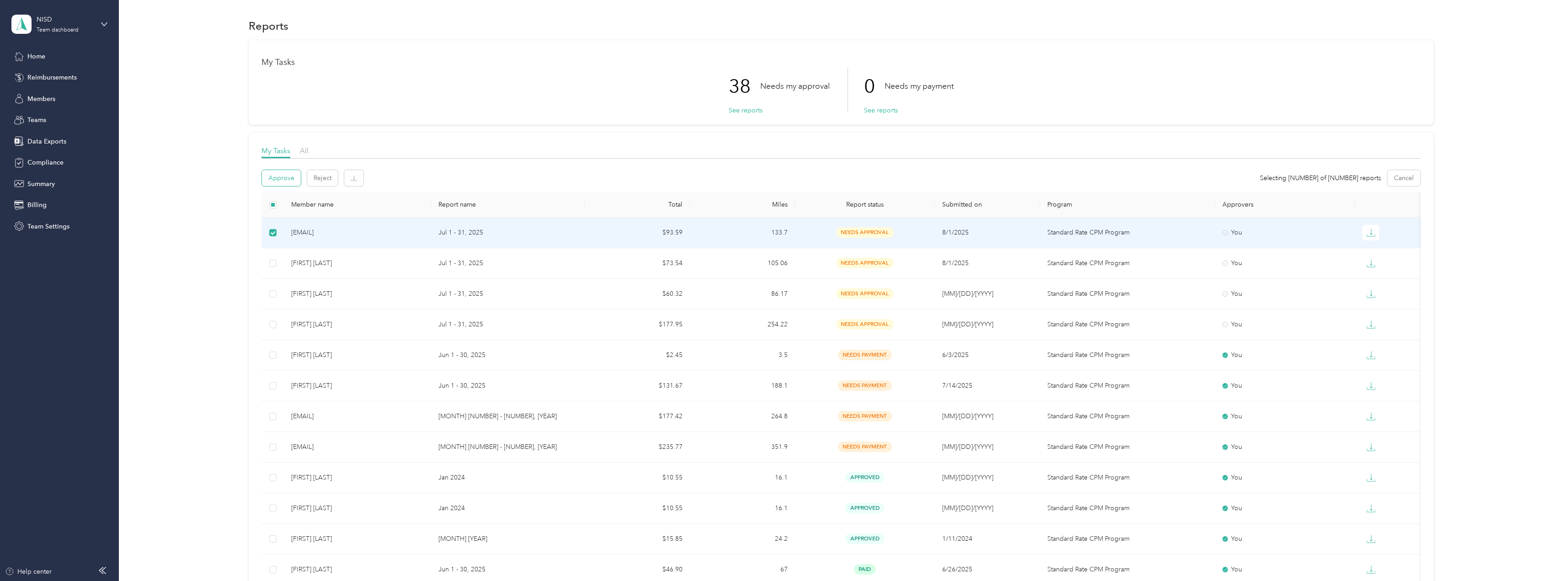 click on "Approve" at bounding box center (281, 178) 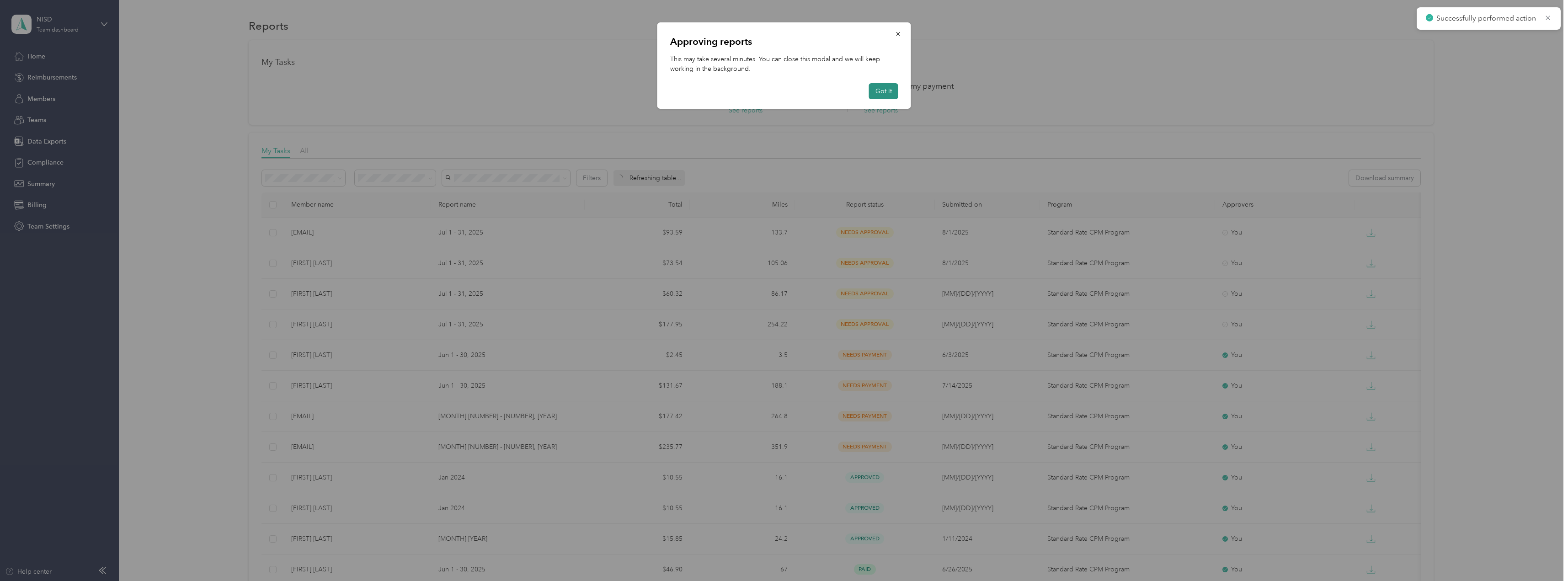 click on "Got it" at bounding box center (884, 91) 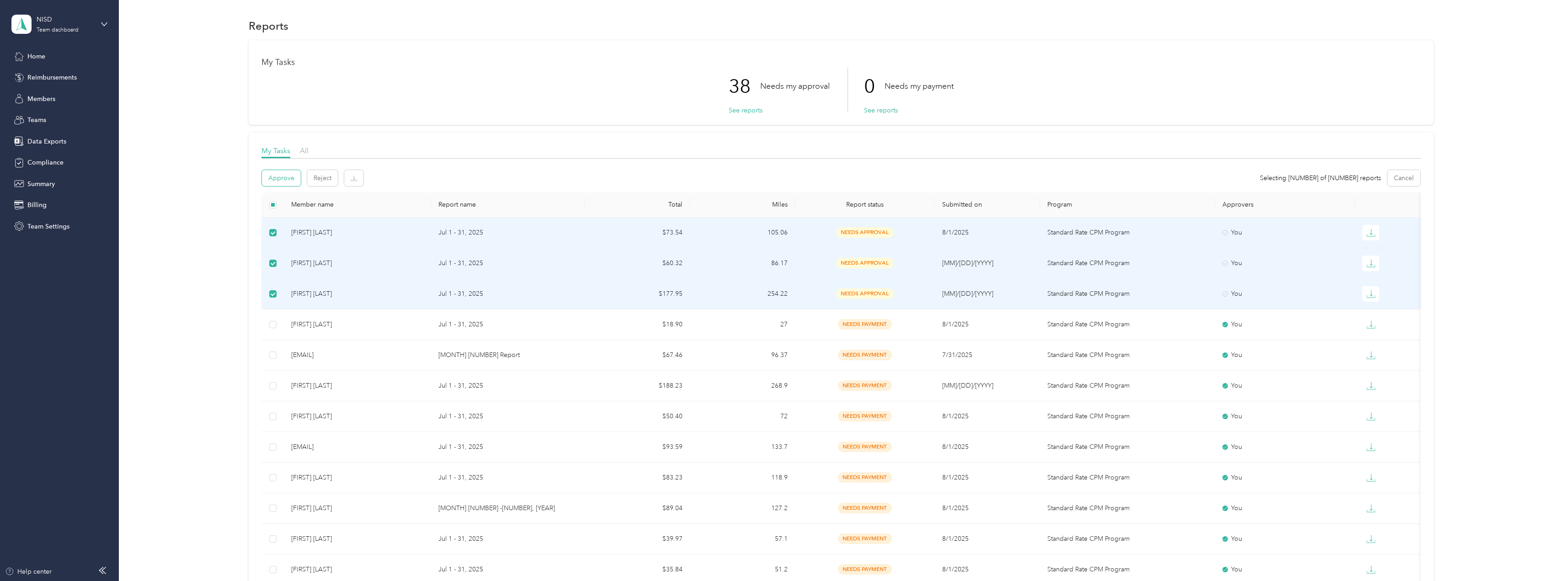 click on "Approve" at bounding box center [281, 178] 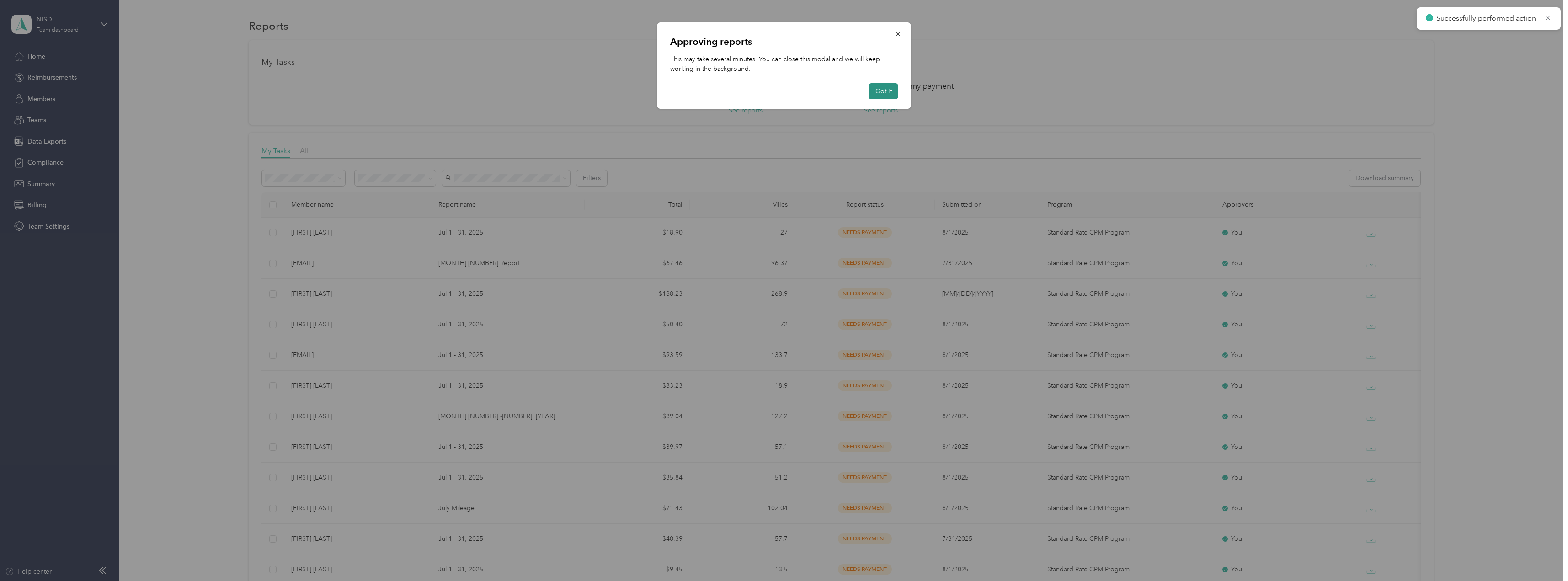 click on "Got it" at bounding box center [884, 91] 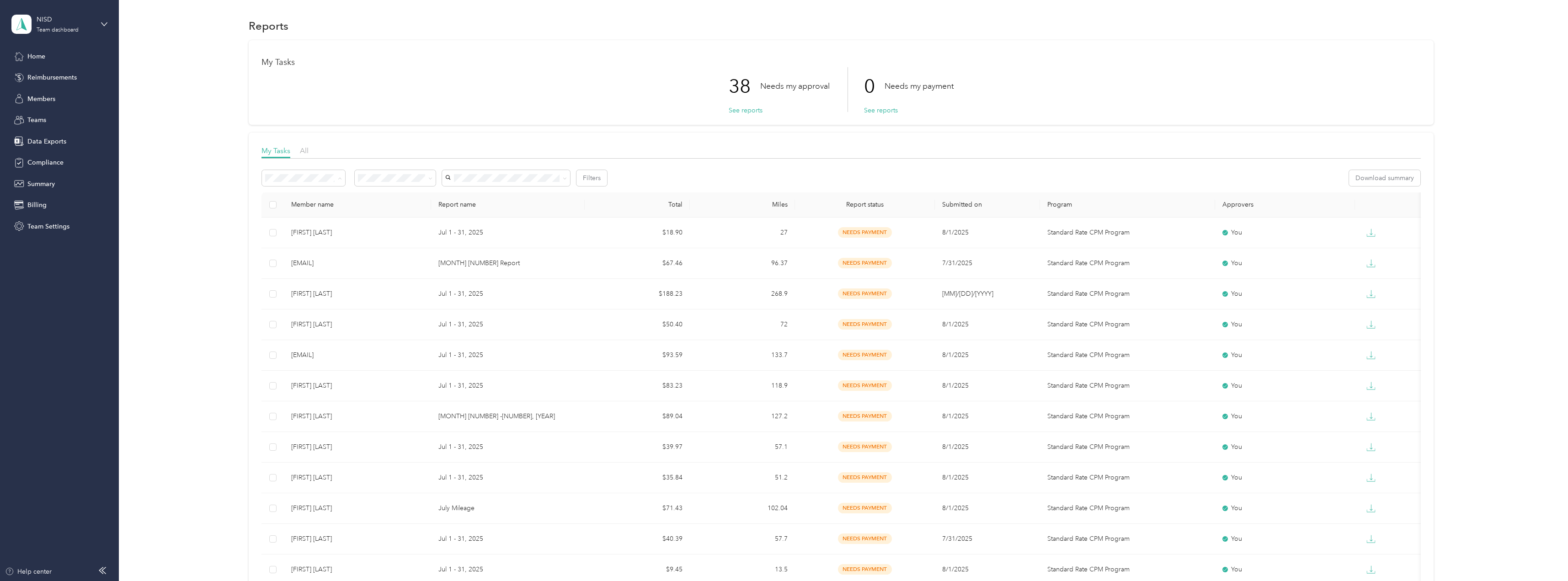click on "All reports" at bounding box center [283, 227] 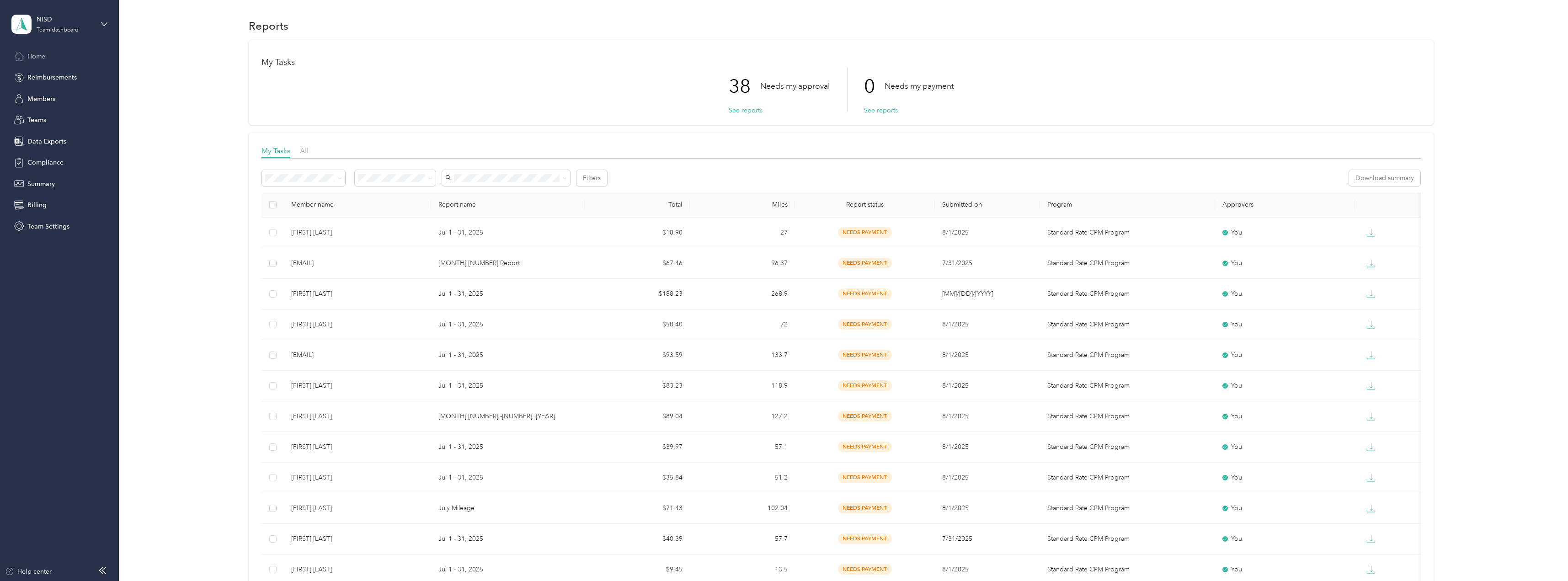 click on "Home" at bounding box center (36, 56) 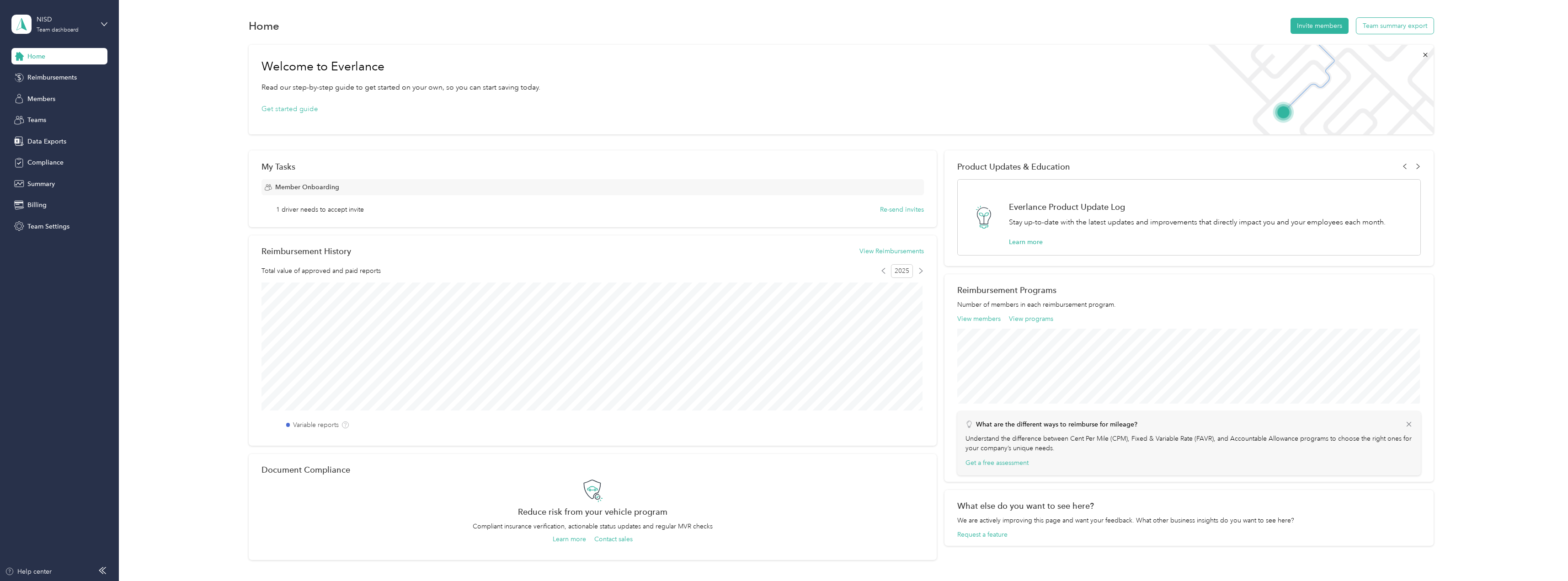 click on "Team summary export" at bounding box center (1395, 26) 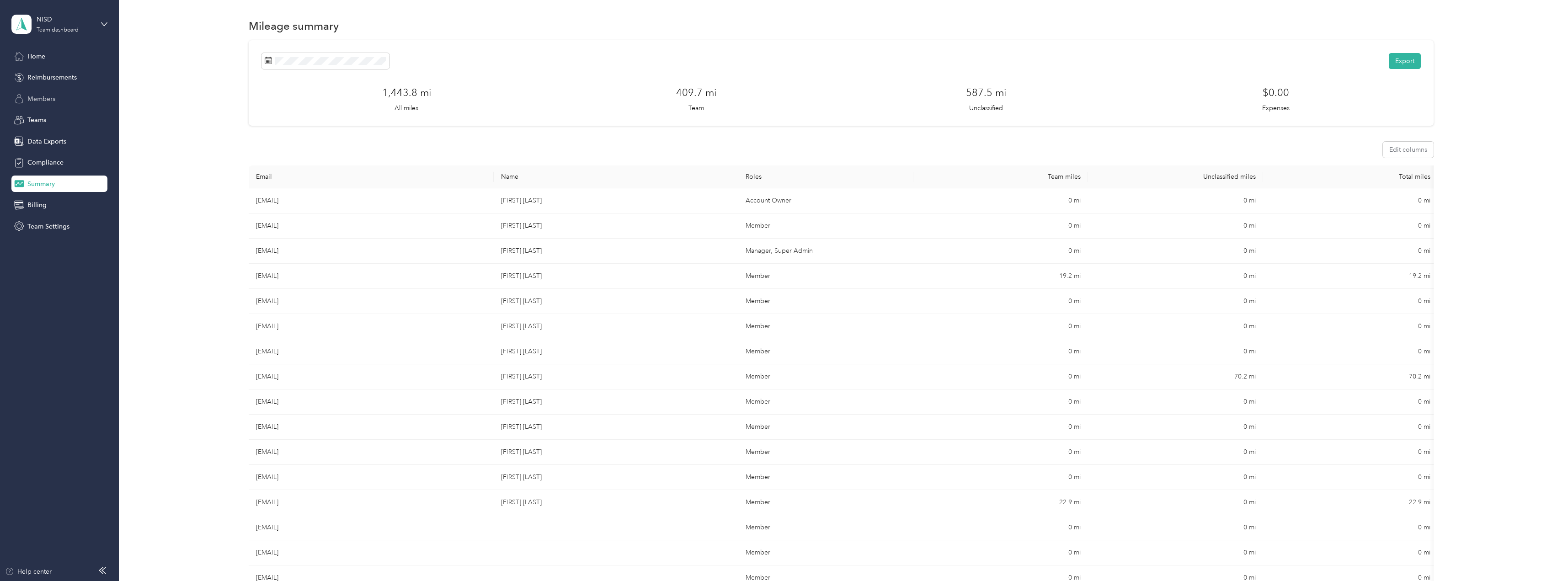 click on "Members" at bounding box center [41, 99] 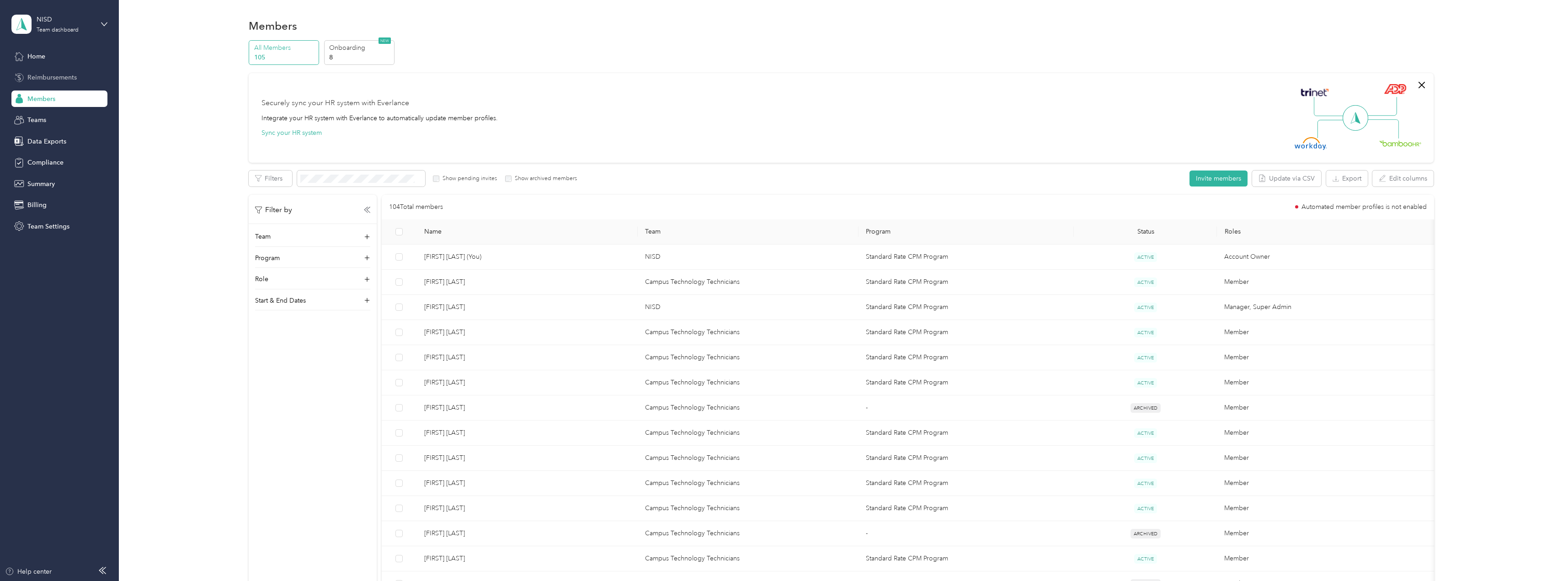click on "Reimbursements" at bounding box center (52, 77) 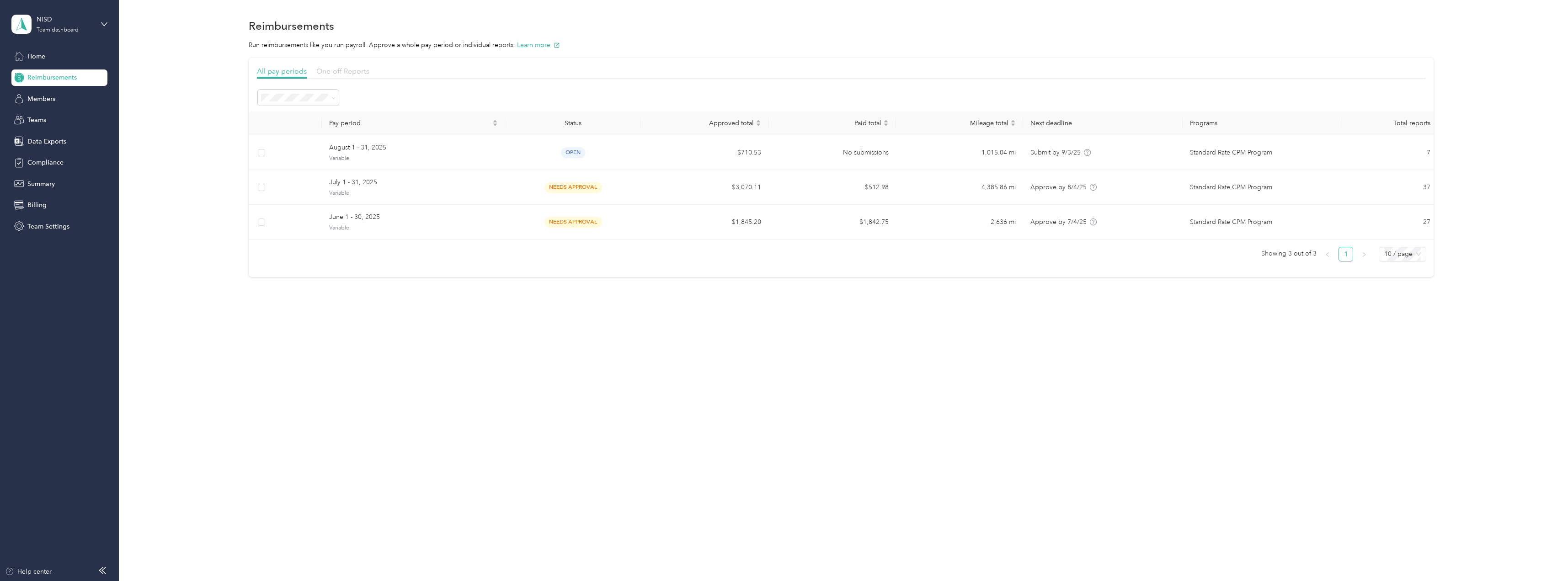 click on "One-off Reports" at bounding box center (343, 71) 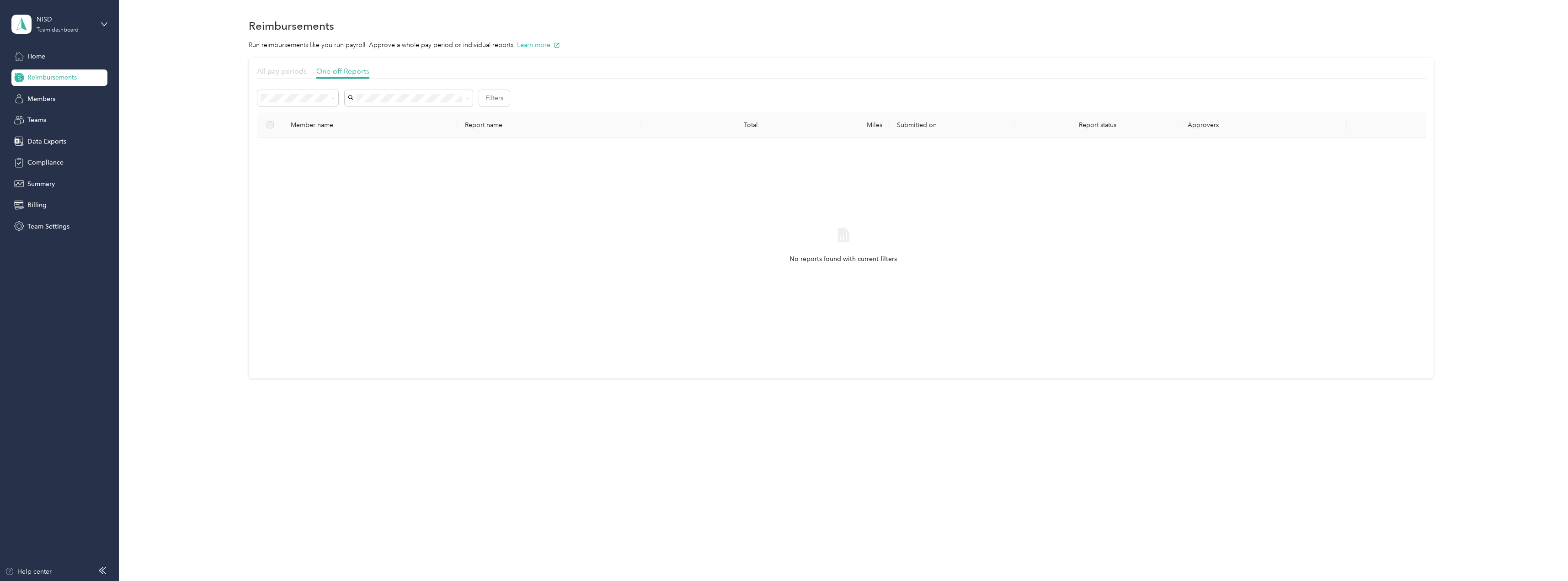 click on "All pay periods" at bounding box center [282, 71] 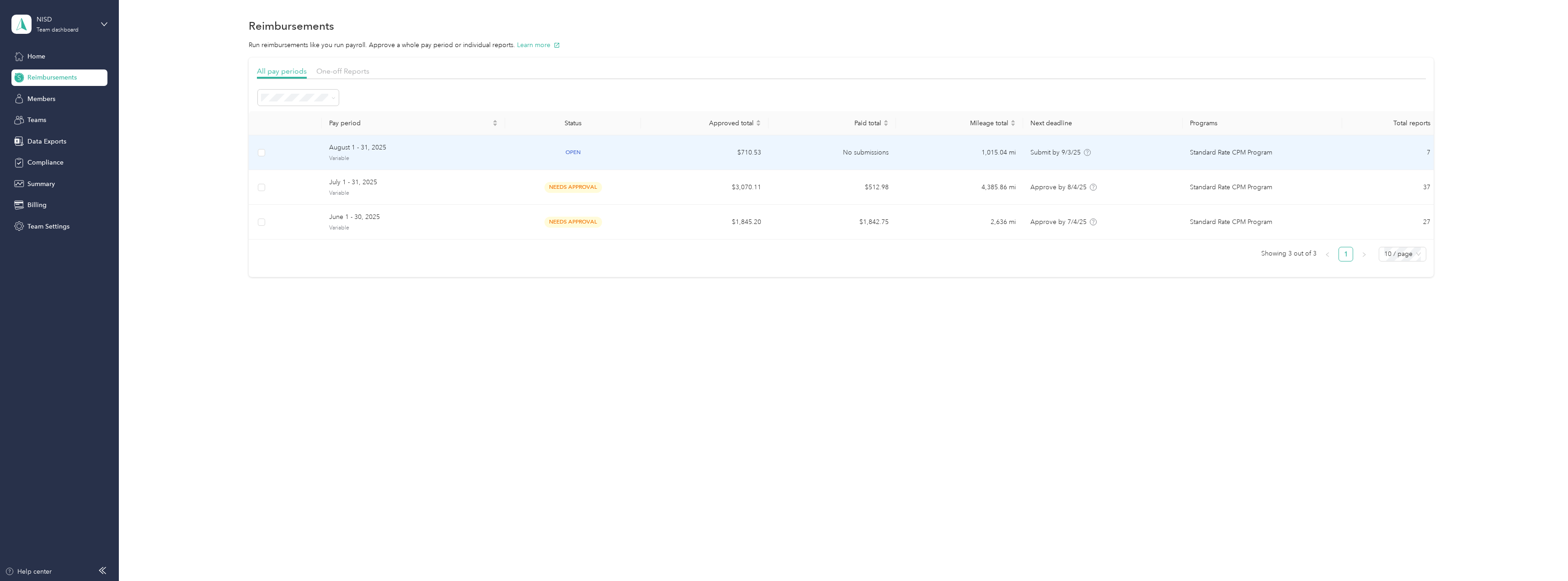 click on "Variable" at bounding box center (413, 159) 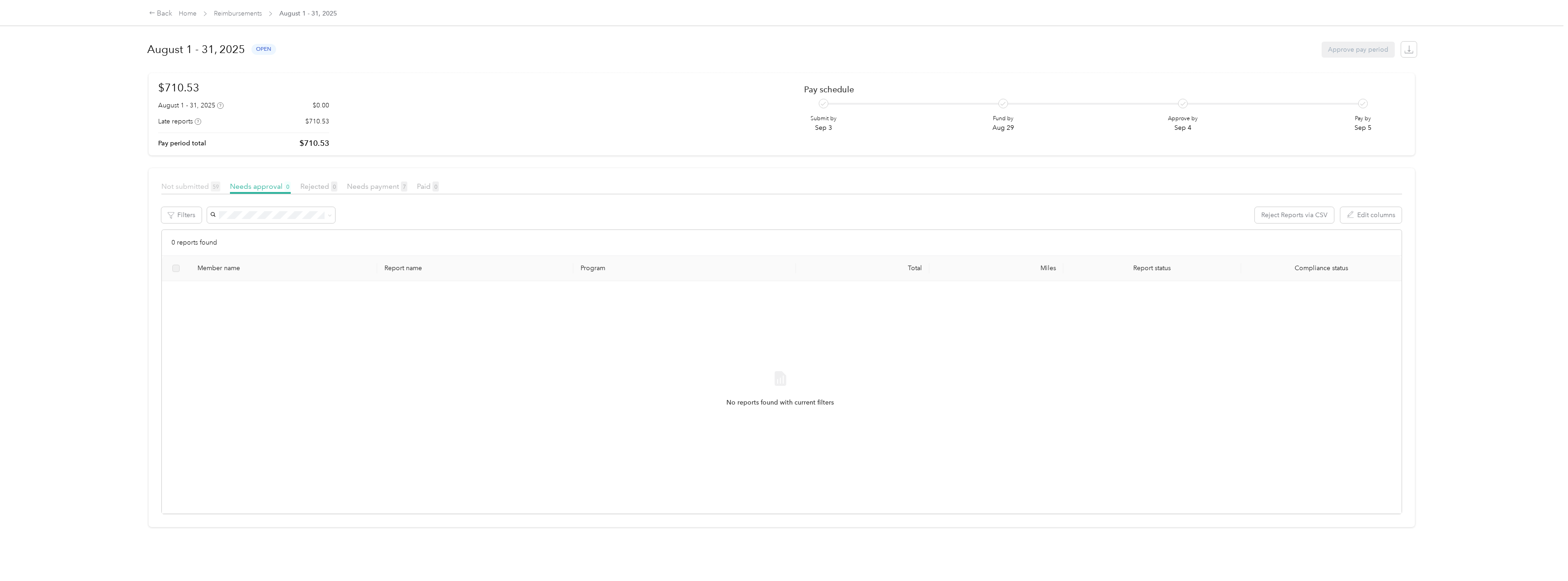 click on "Not submitted   59" at bounding box center [191, 186] 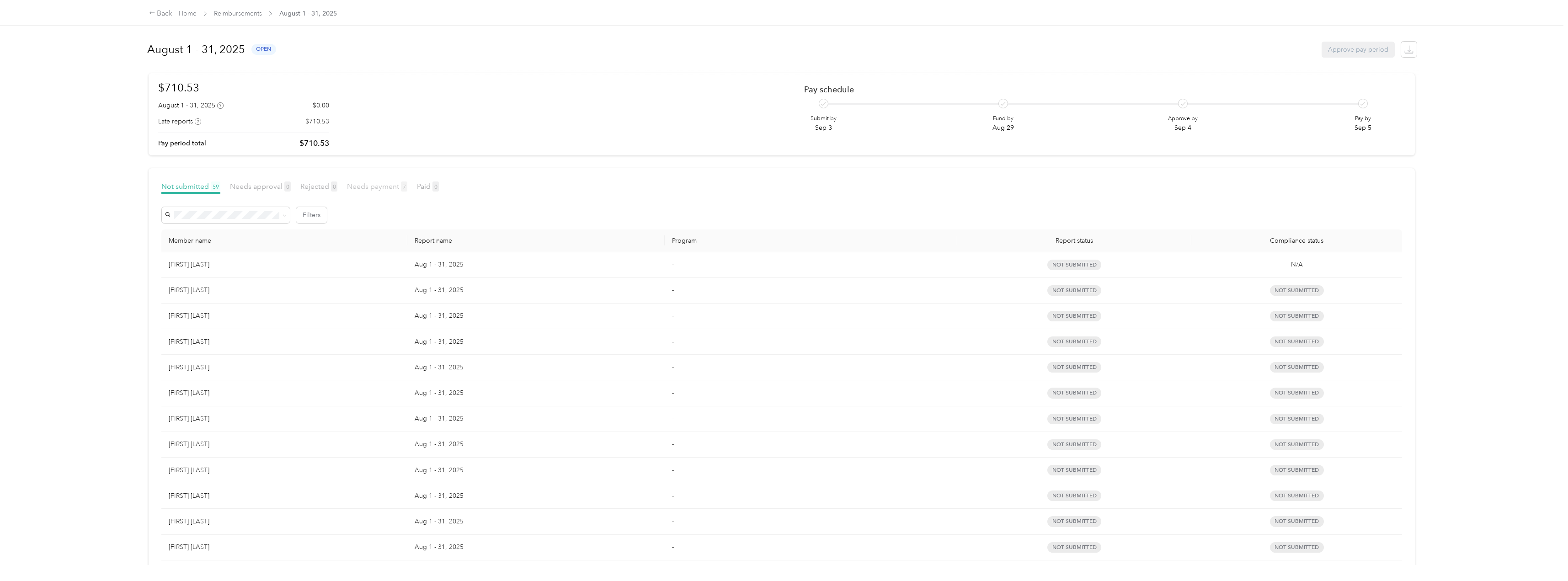 click on "Needs payment   7" at bounding box center [377, 186] 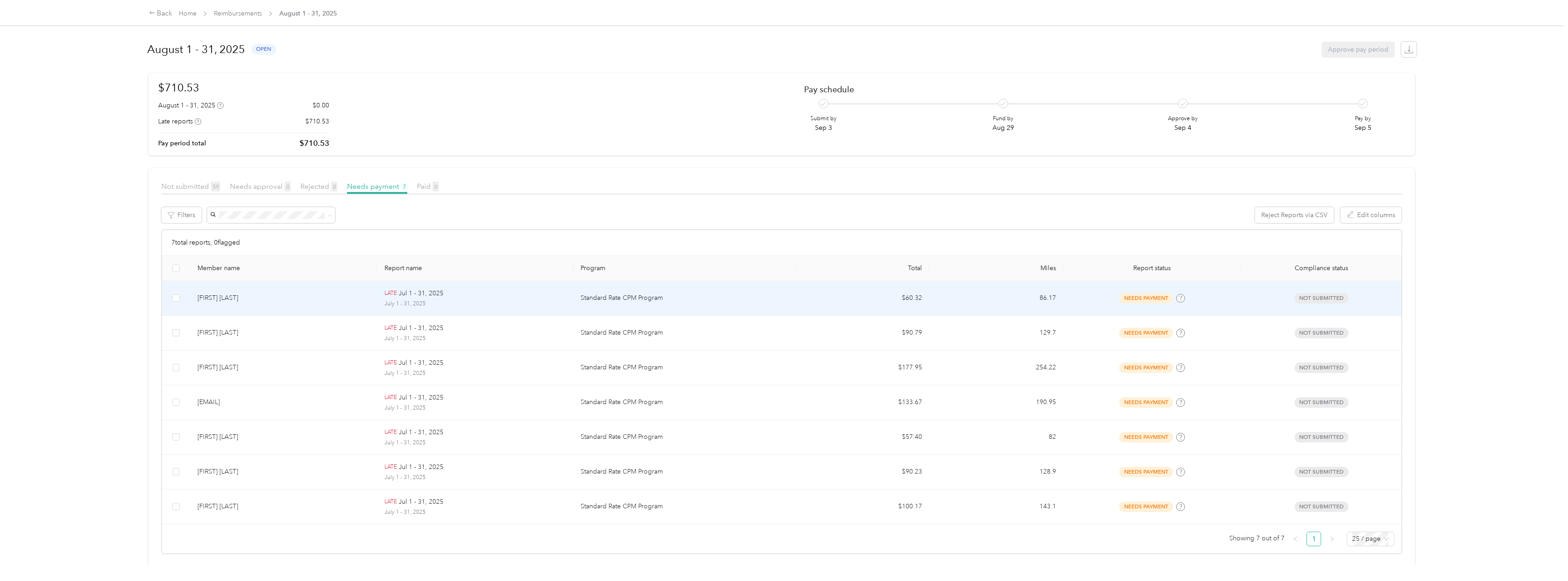 click on "[FIRST] [LAST]" at bounding box center (283, 298) 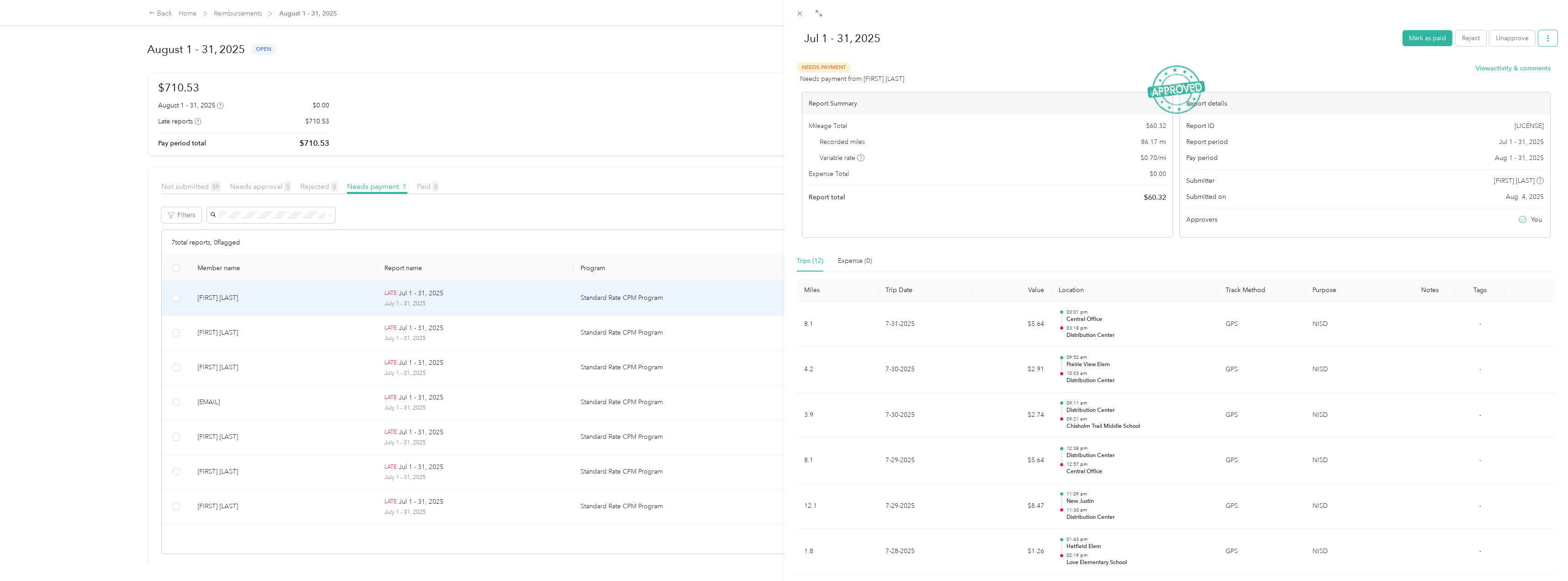 click 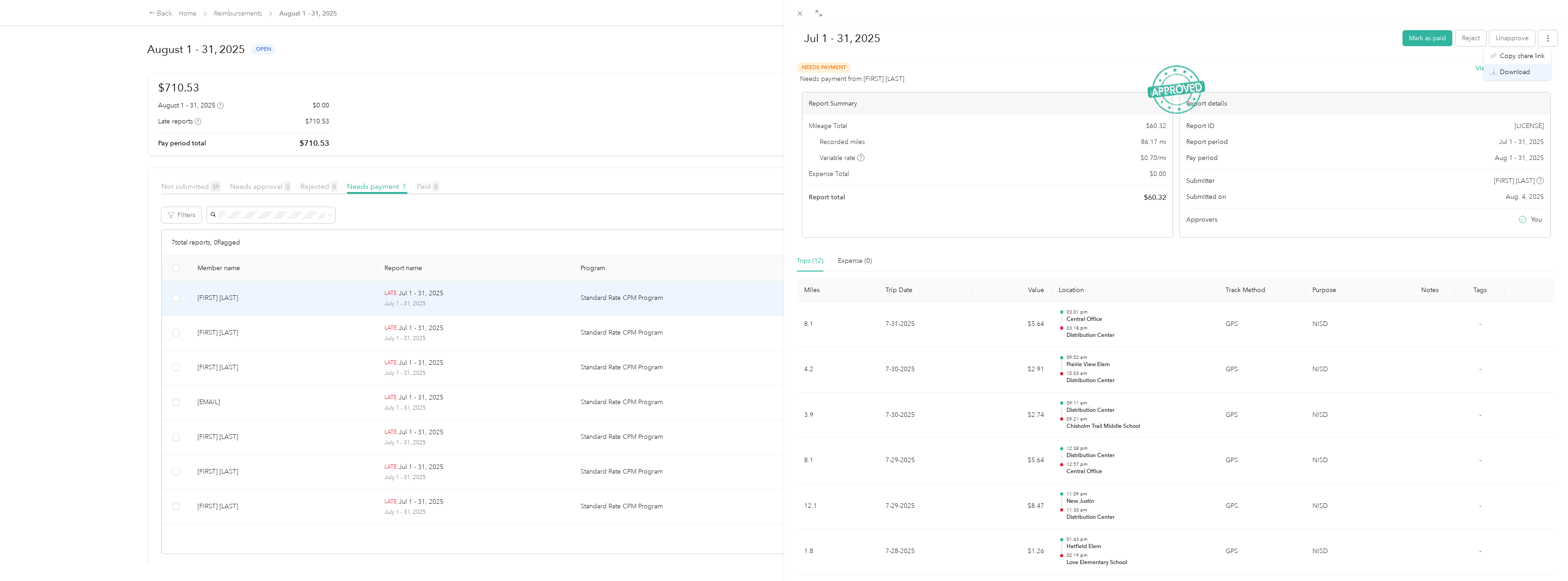 click on "Download" at bounding box center (1515, 72) 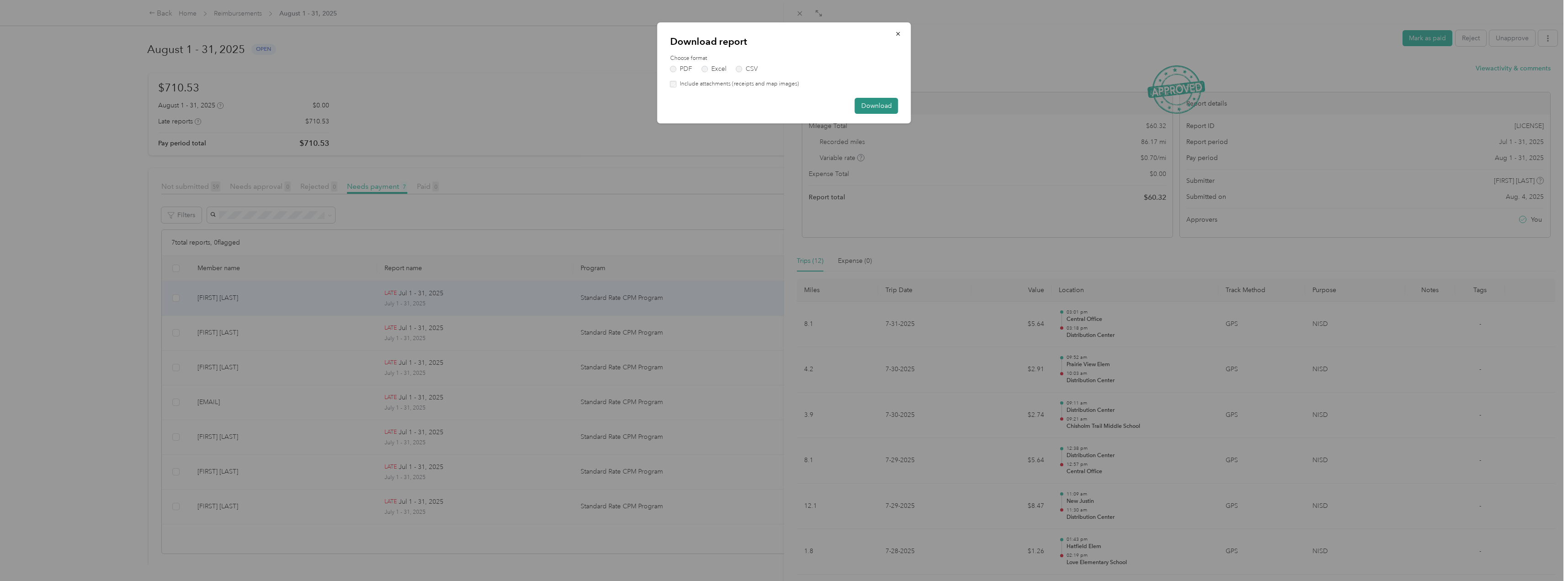 click on "Download" at bounding box center [876, 106] 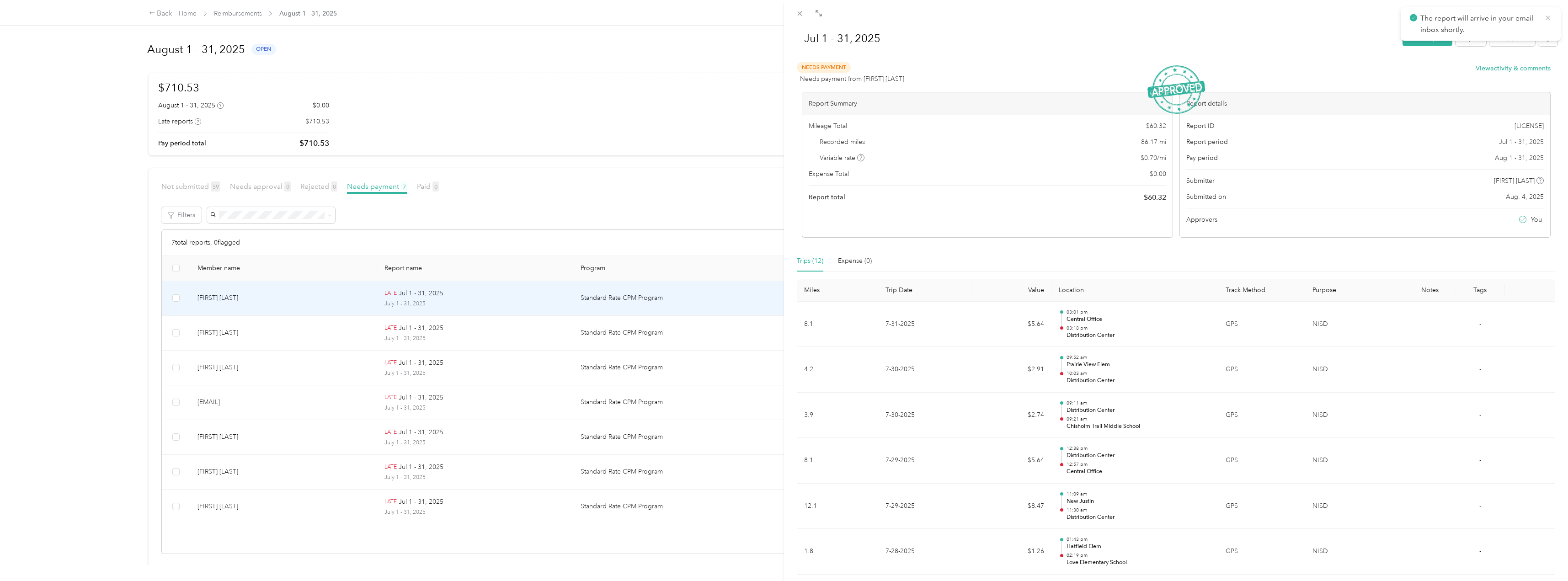 click 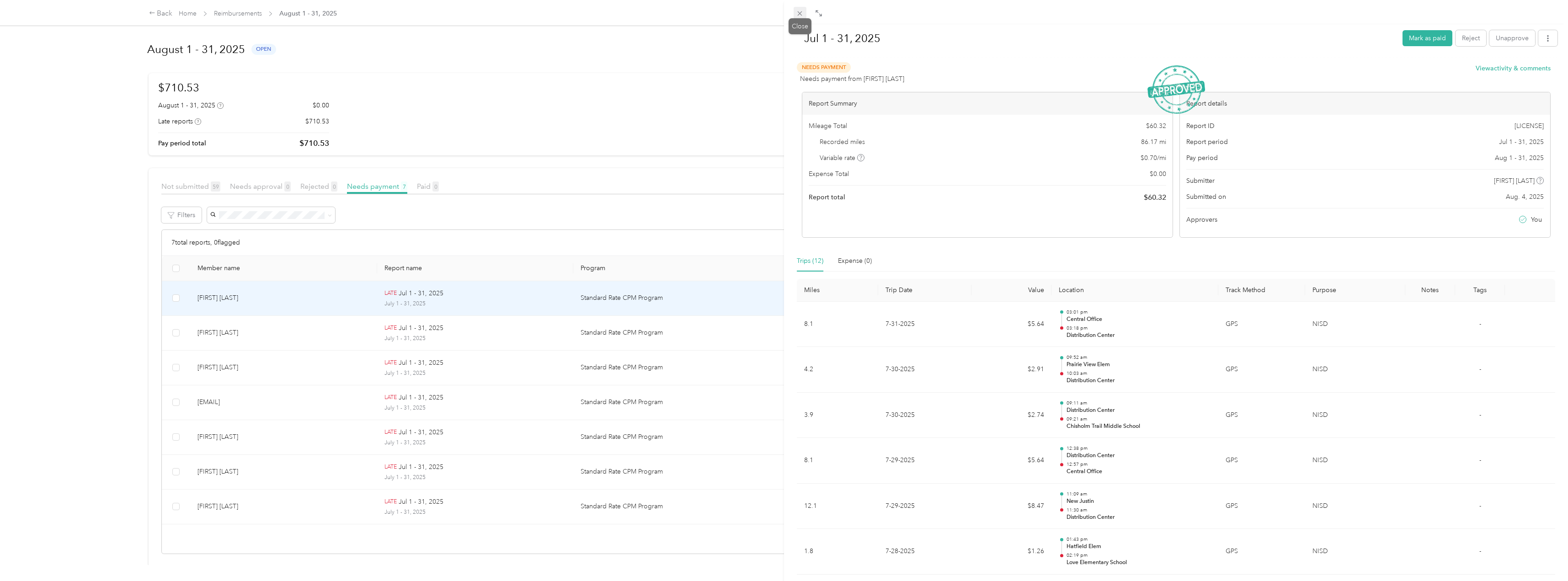 click 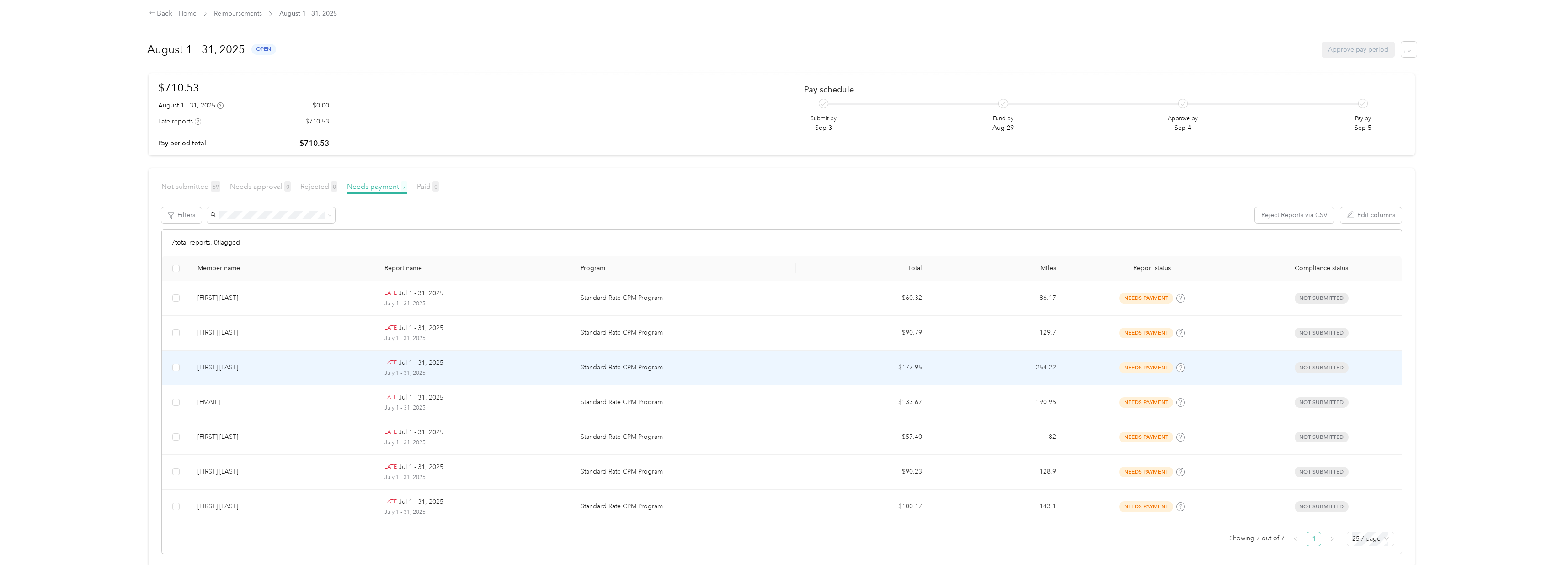 click on "[FIRST] [LAST]" at bounding box center [283, 368] 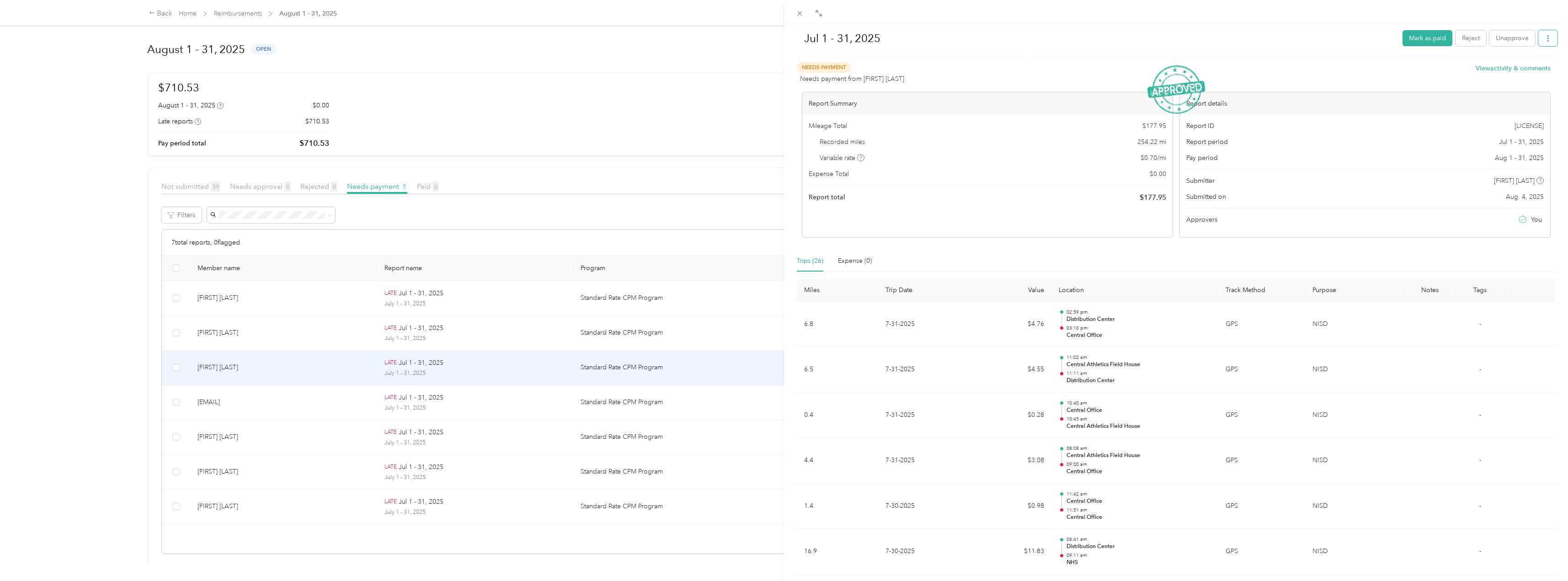 click 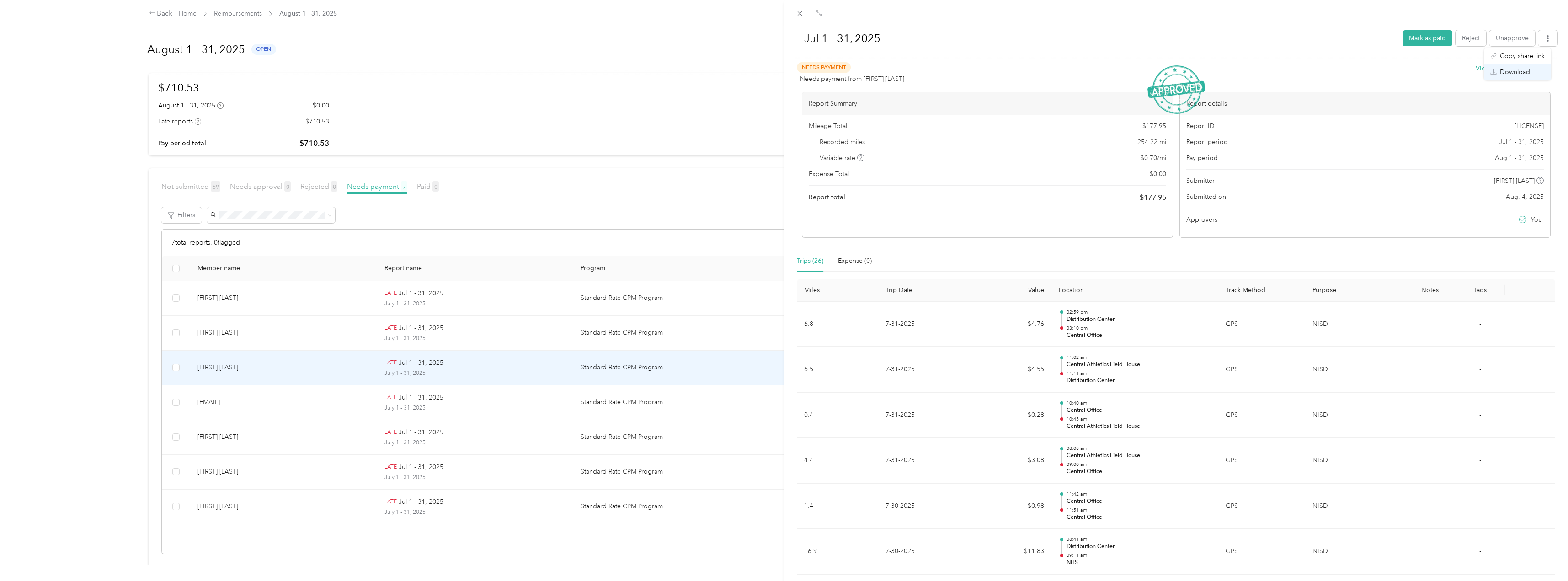 click on "Download" at bounding box center (1515, 72) 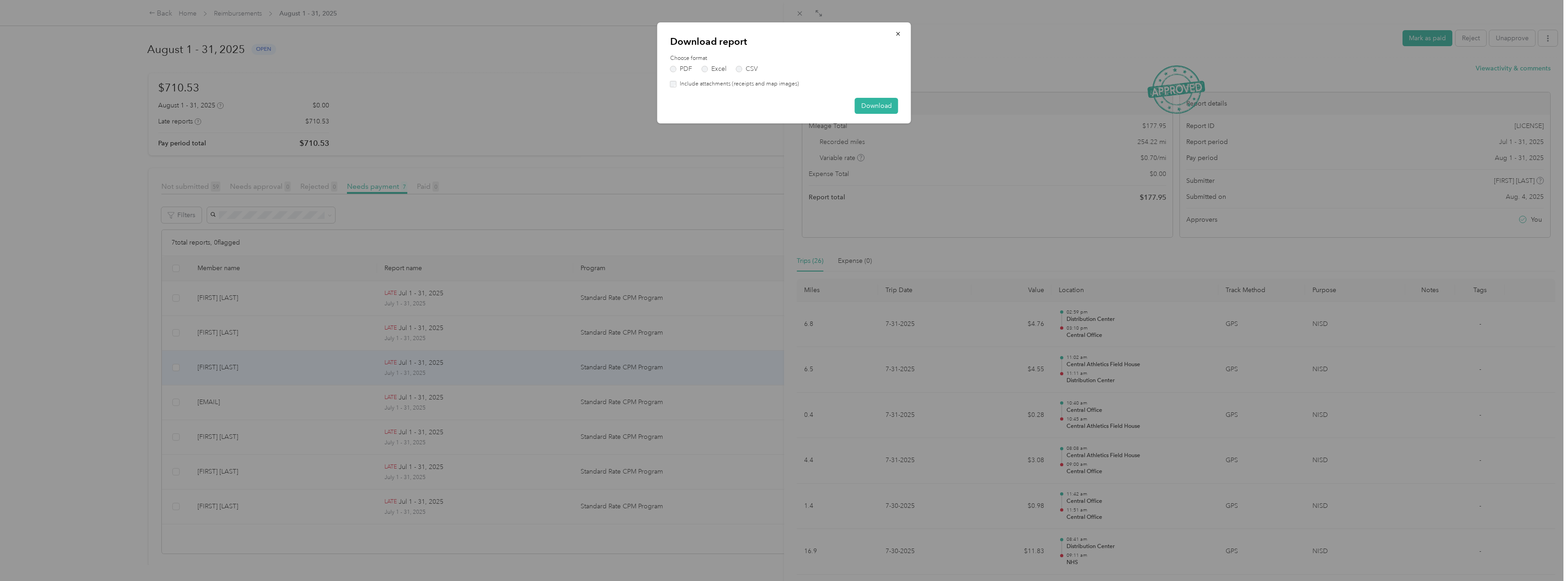 click on "Include attachments (receipts and map images)" at bounding box center (738, 84) 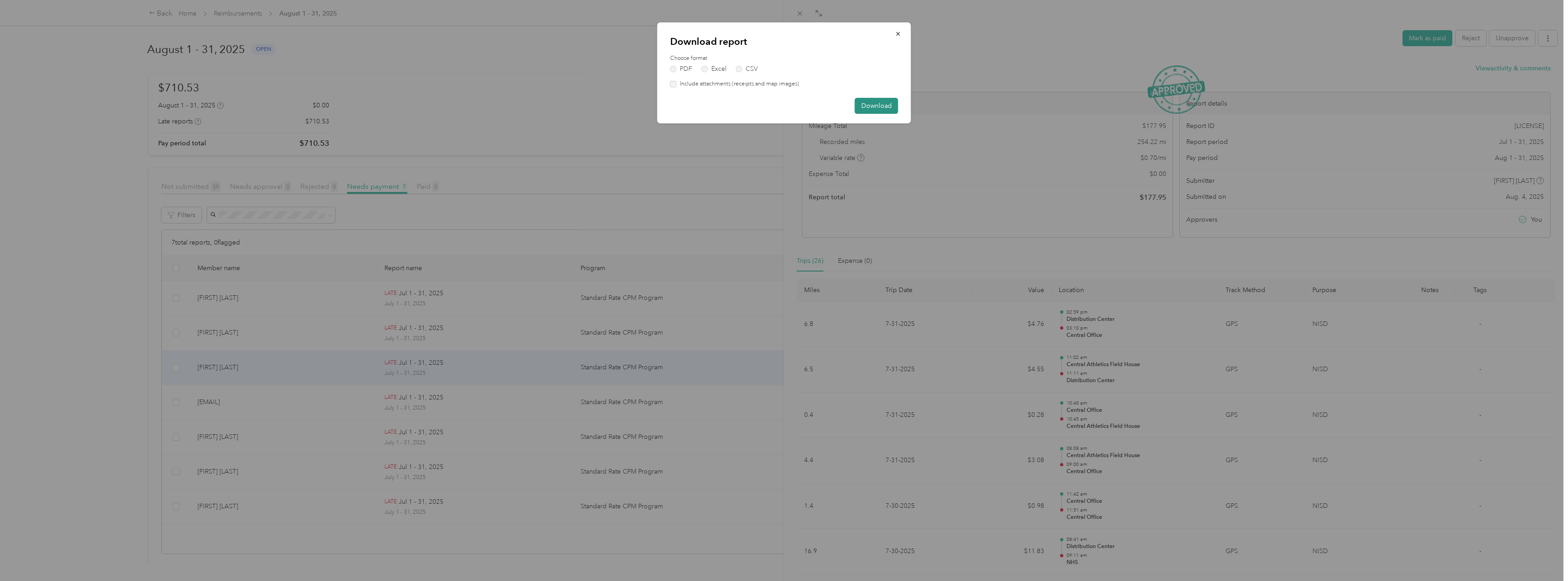 click on "Download" at bounding box center (876, 106) 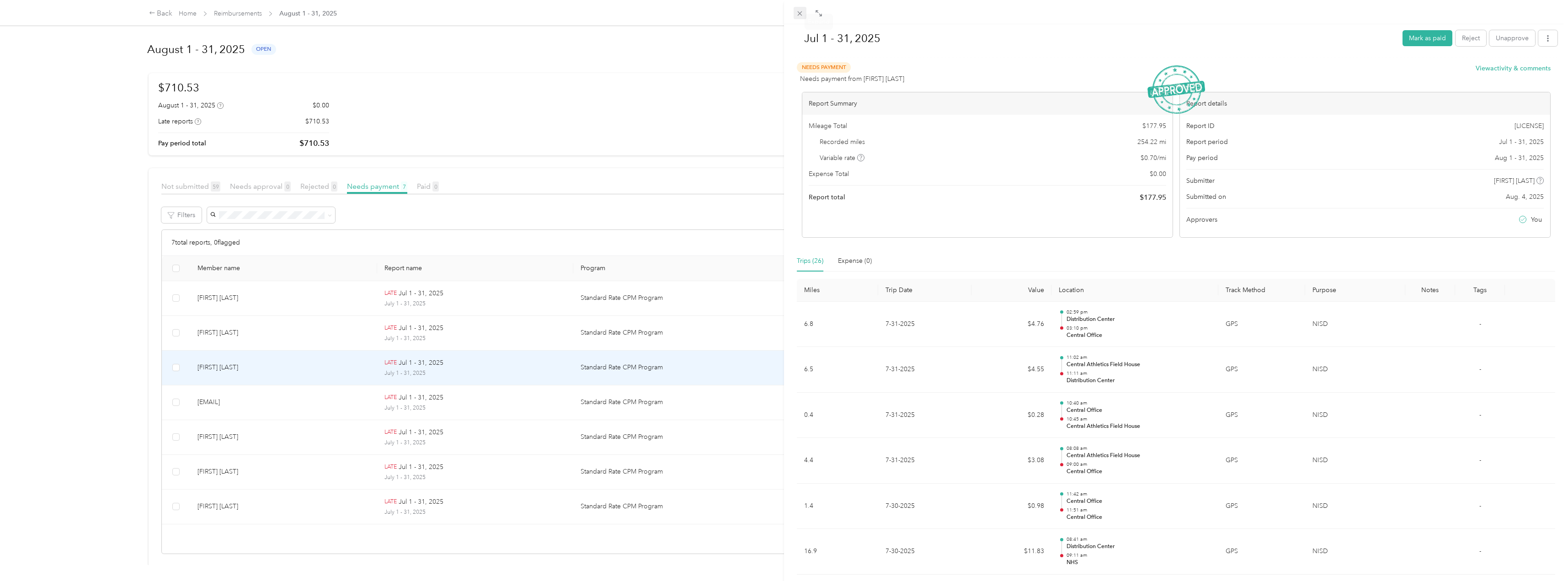 click 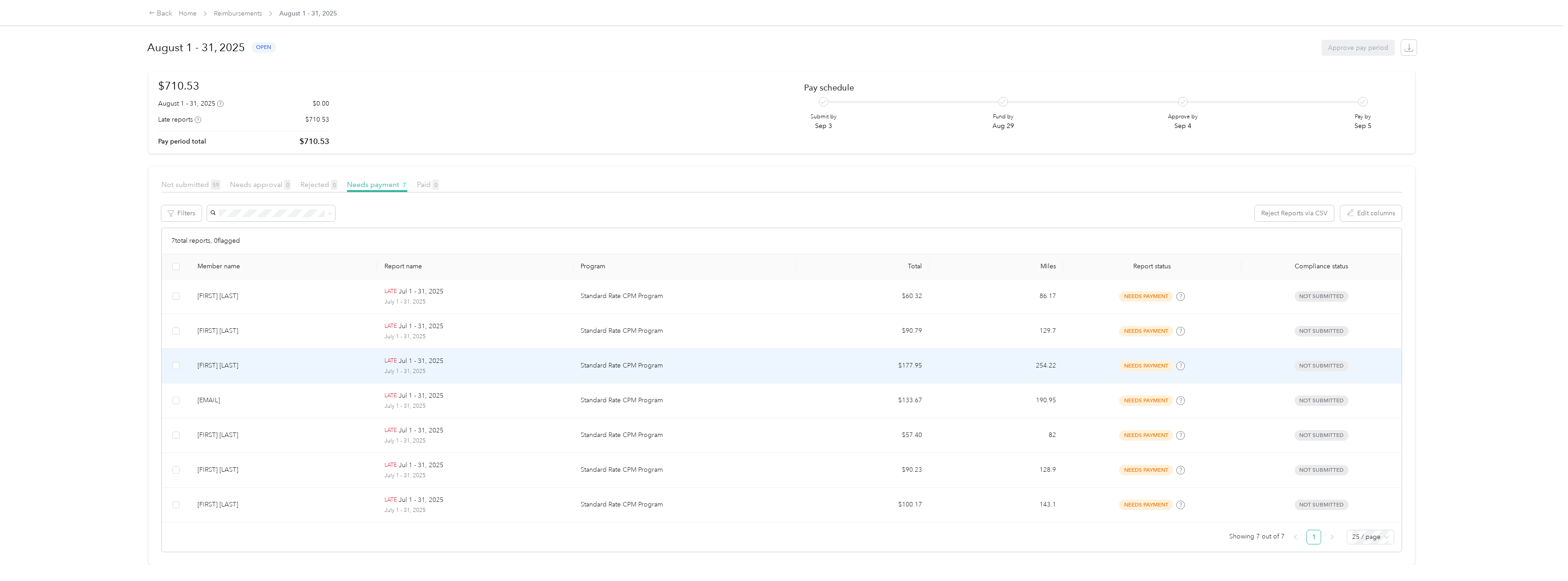 scroll, scrollTop: 0, scrollLeft: 0, axis: both 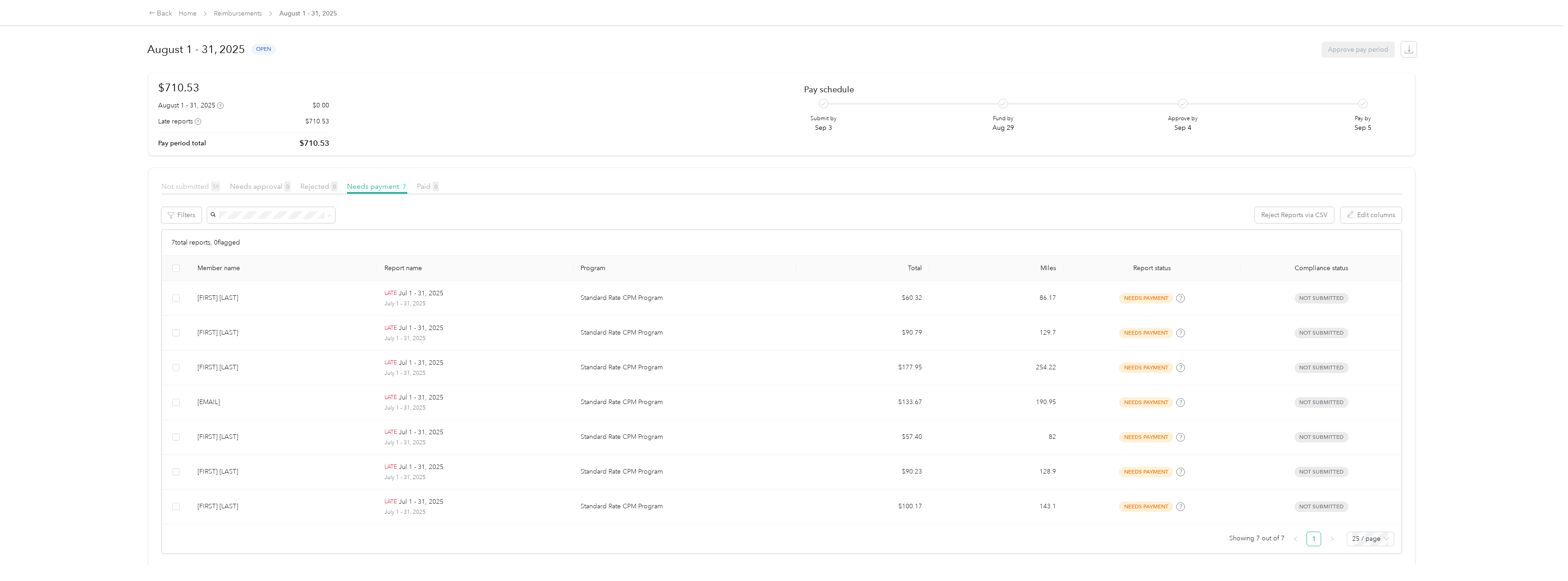 click on "Not submitted   59" at bounding box center (191, 186) 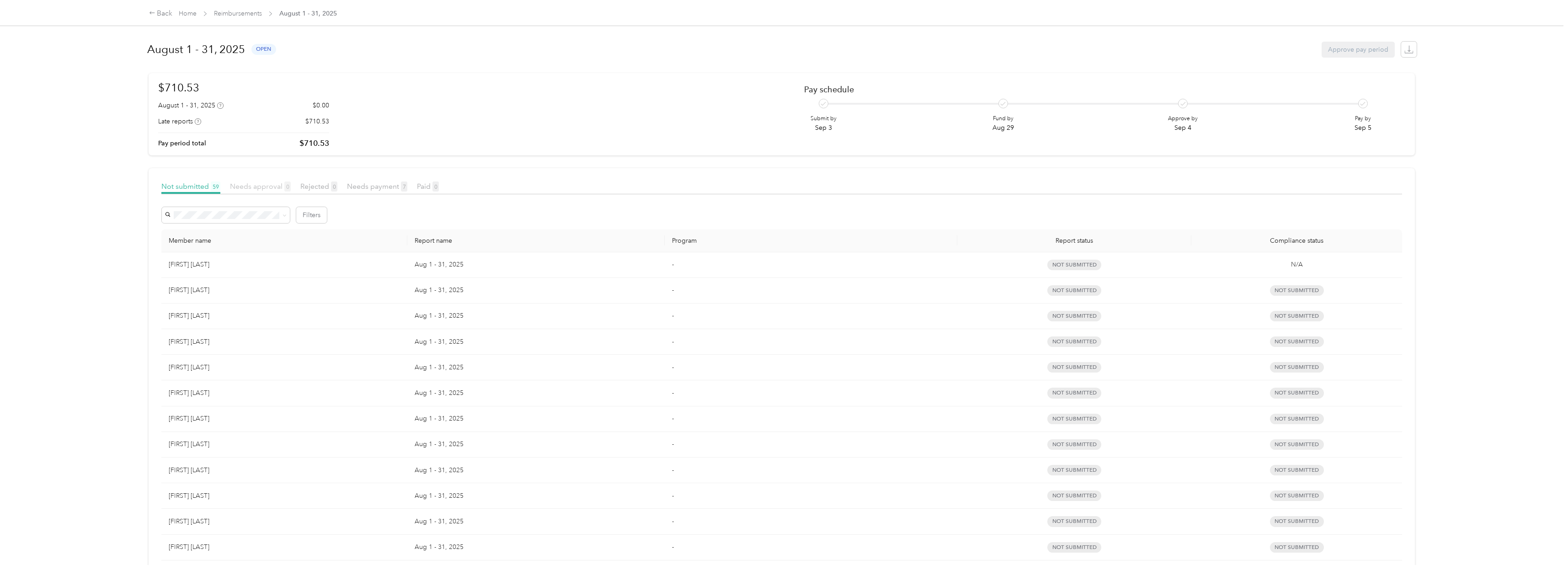 click on "Needs approval   0" at bounding box center [260, 186] 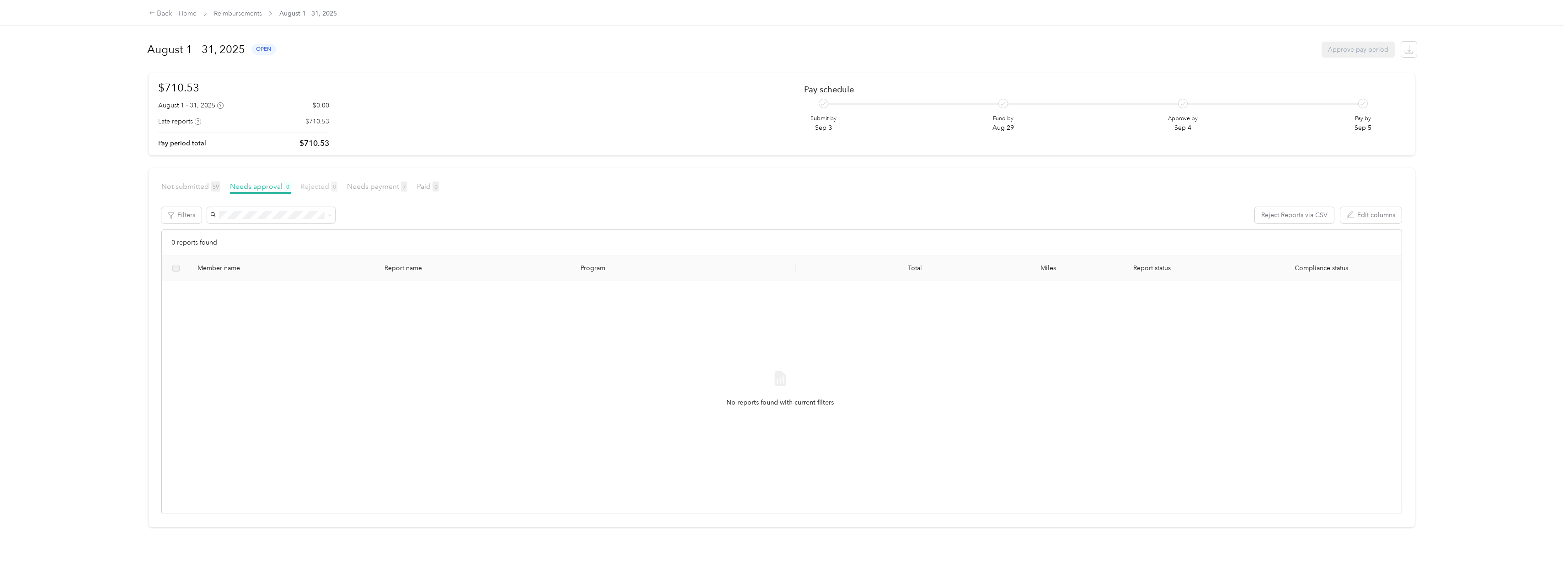 click on "Rejected   0" at bounding box center [319, 186] 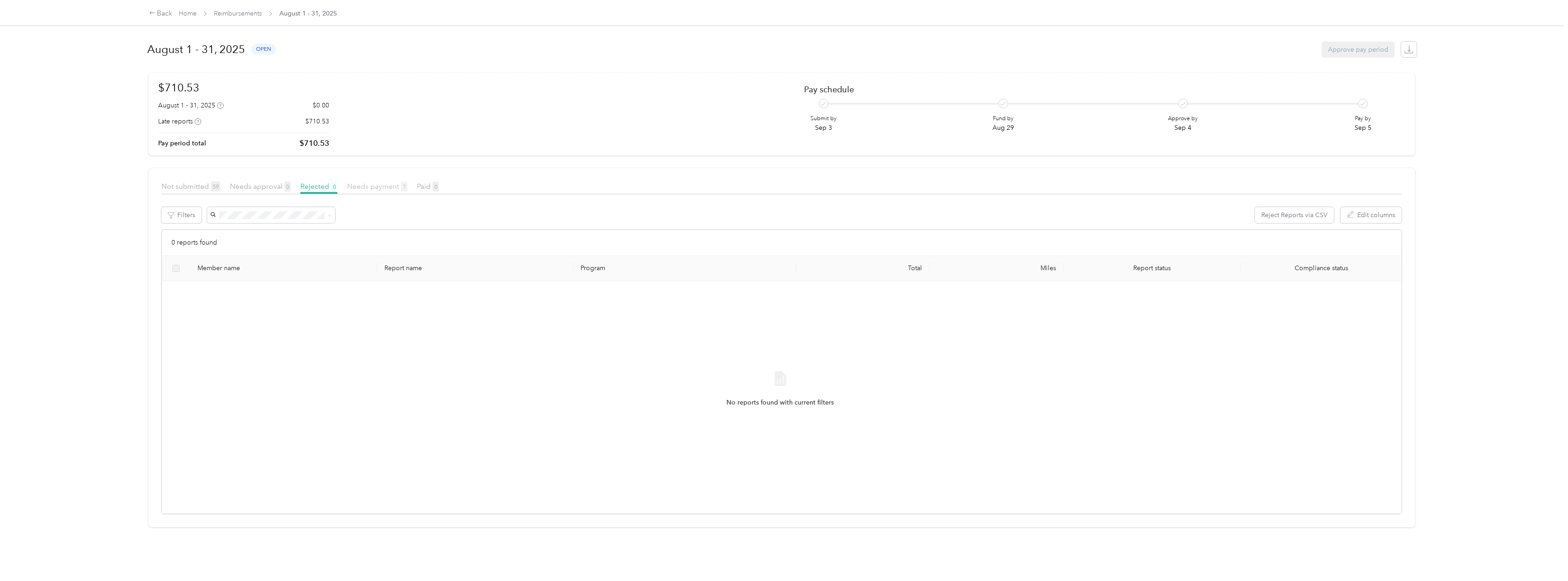 click on "Needs payment   7" at bounding box center [377, 186] 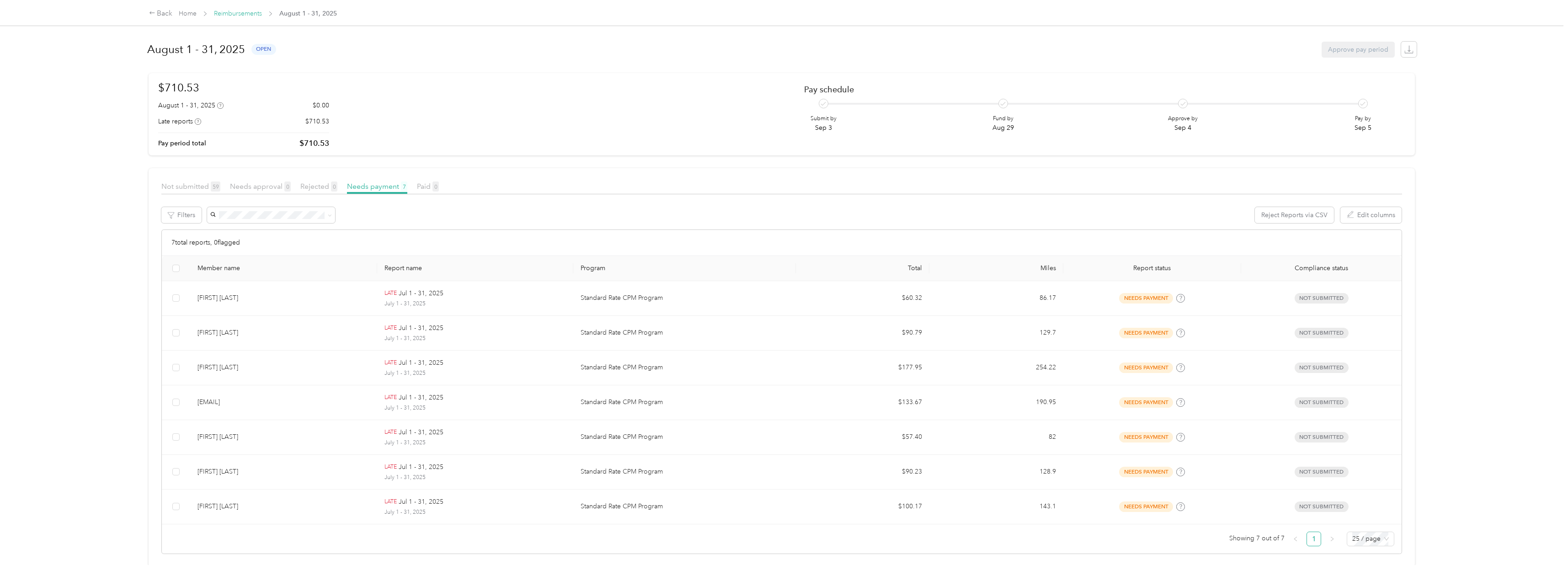 click on "Reimbursements" at bounding box center [238, 13] 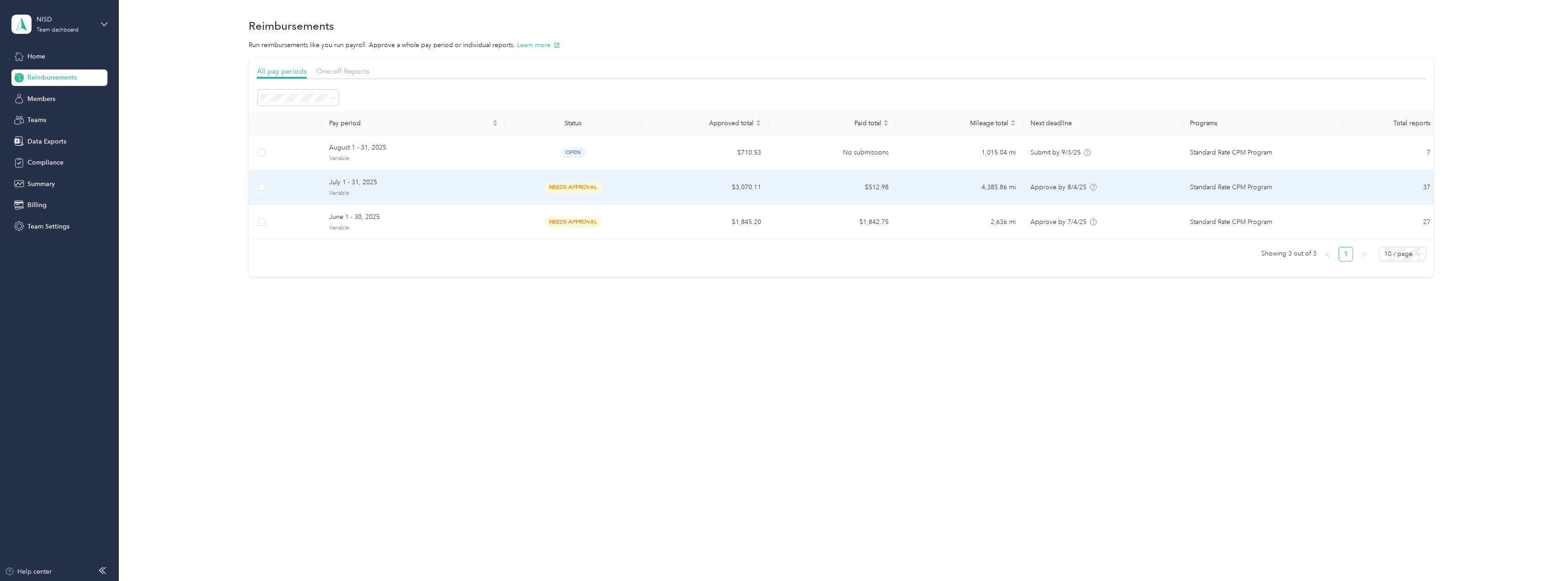 click on "July 1 - 31, 2025" at bounding box center [413, 182] 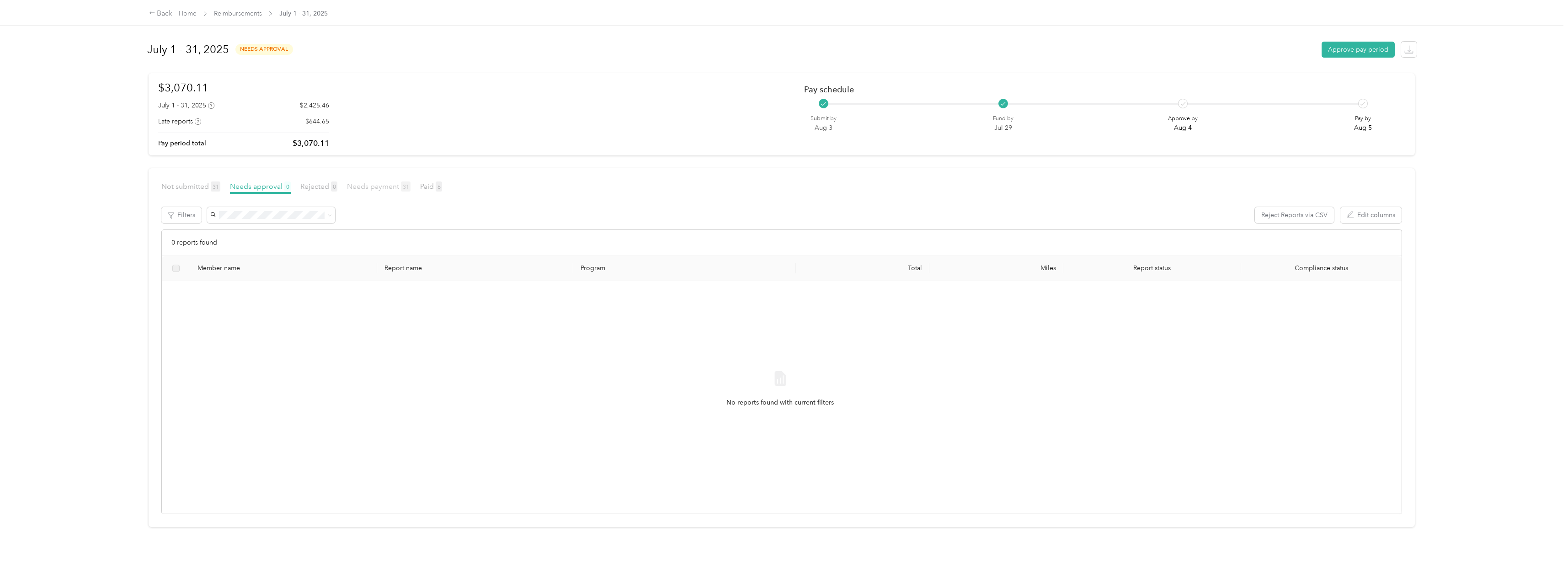 click on "Needs payment   31" at bounding box center [379, 186] 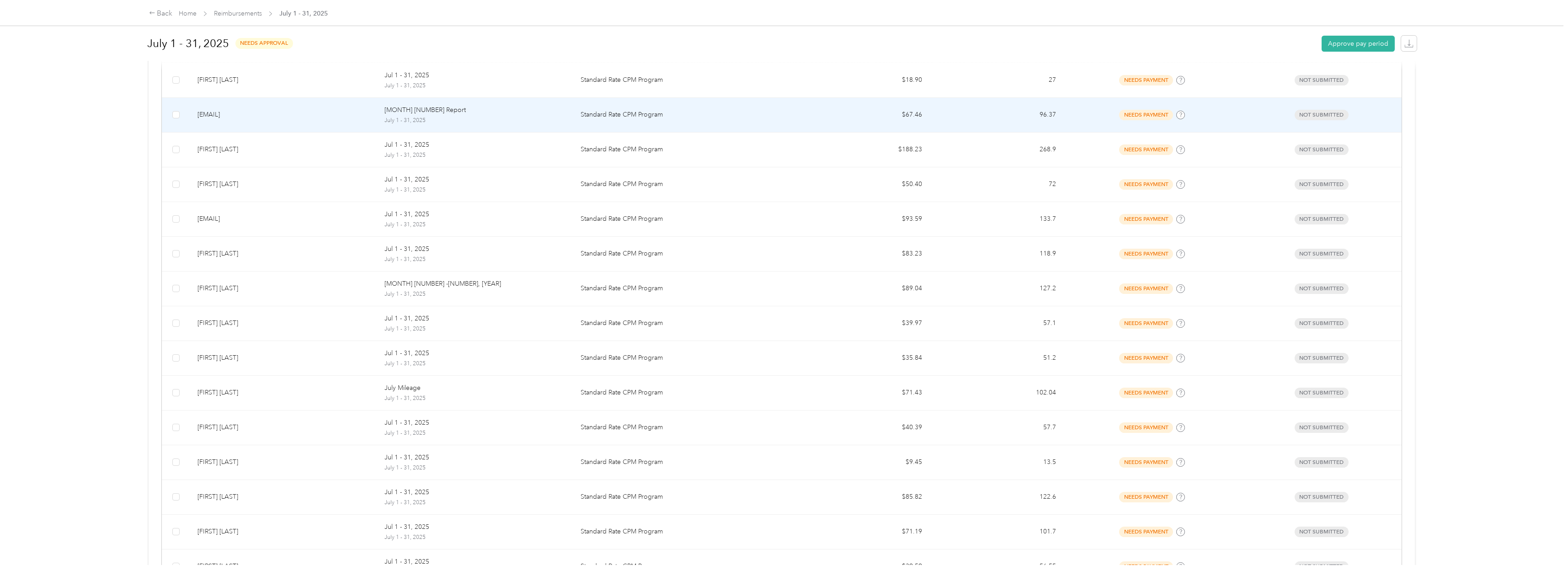 scroll, scrollTop: 229, scrollLeft: 0, axis: vertical 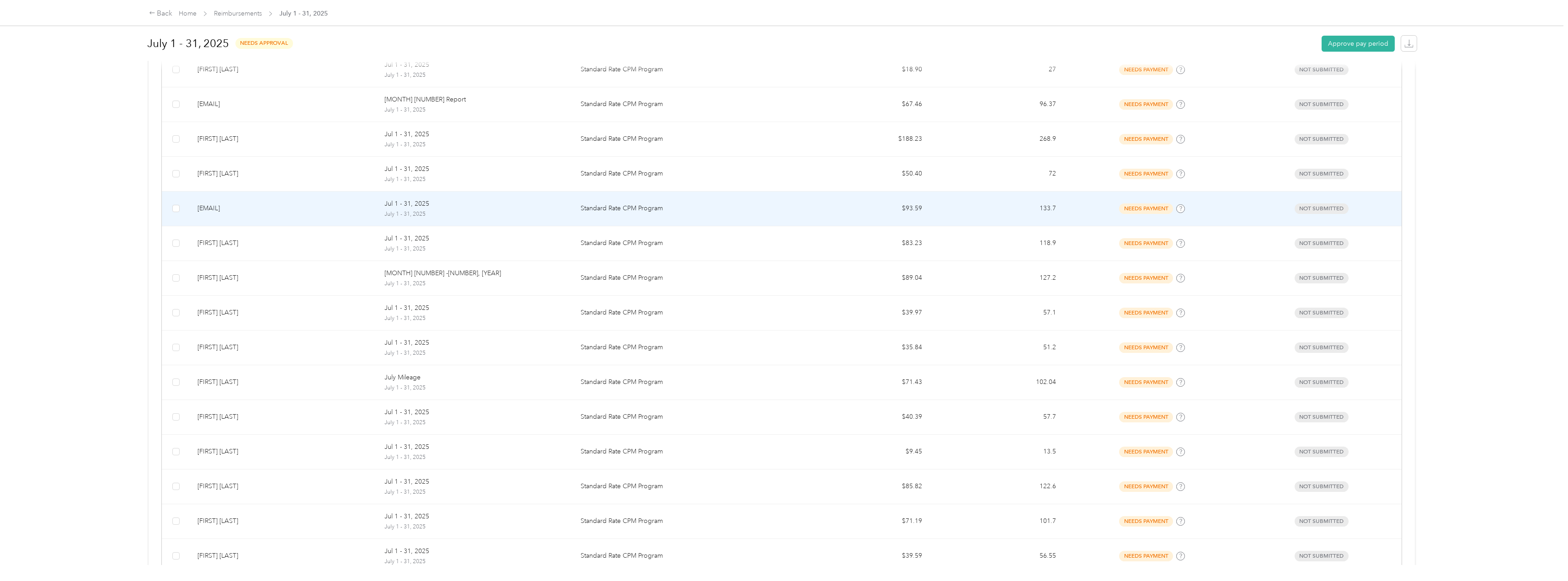 click on "[EMAIL]" at bounding box center [283, 208] 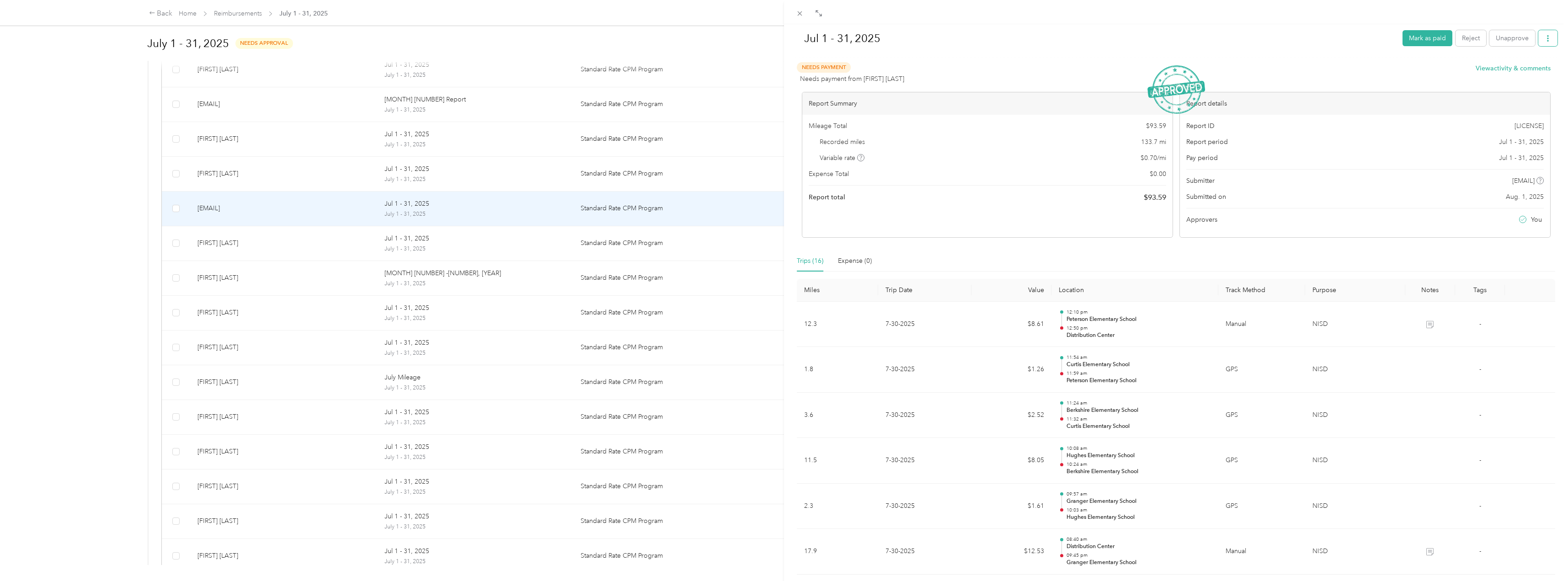 click at bounding box center (1548, 38) 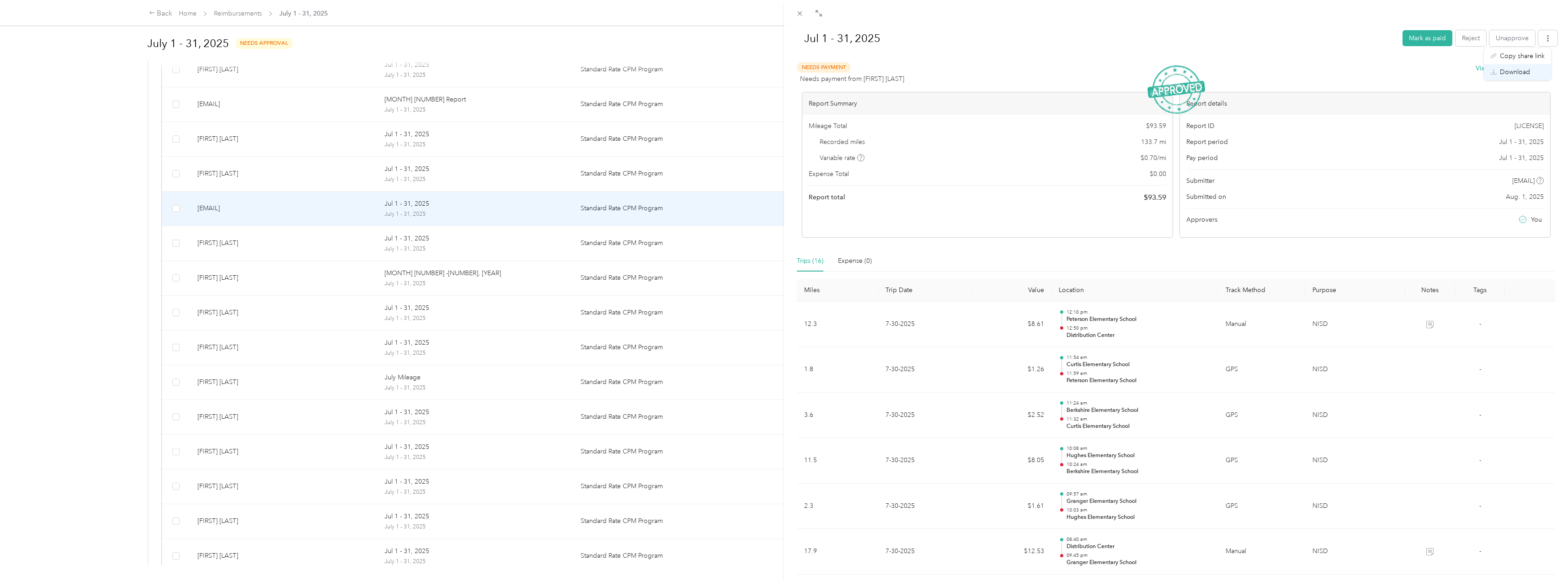 click on "Download" at bounding box center [1515, 72] 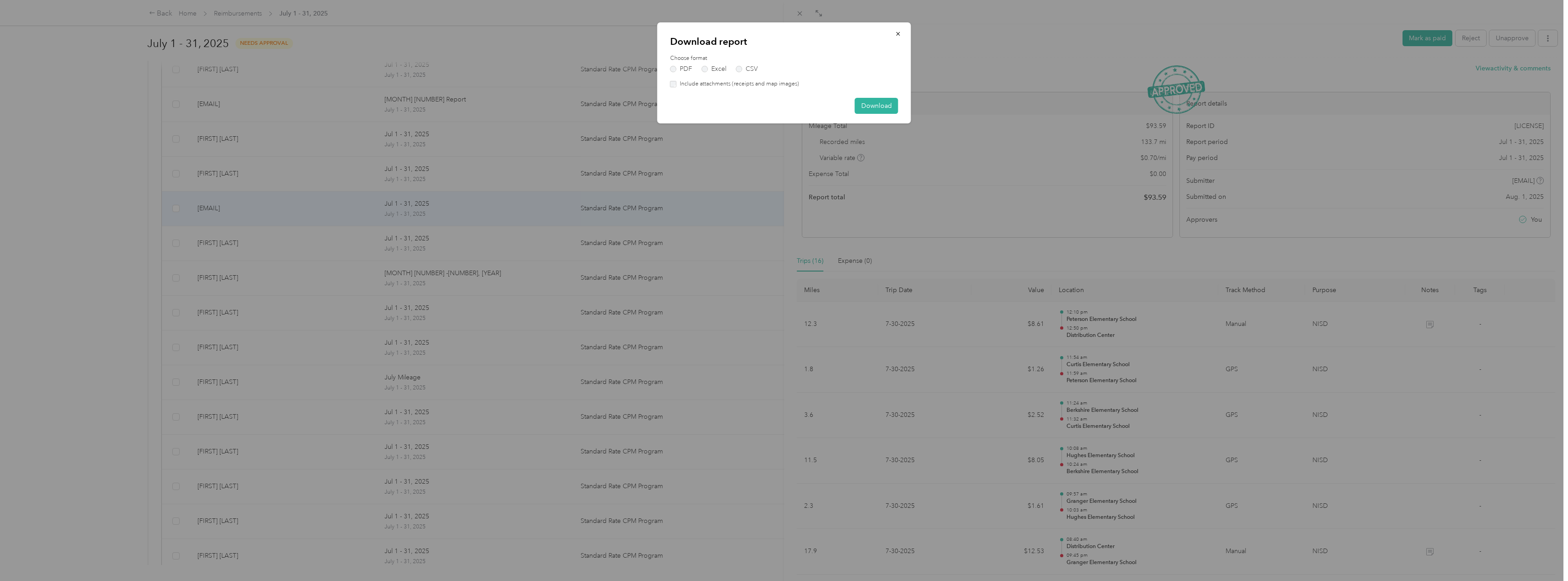 click on "Include attachments (receipts and map images)" at bounding box center (738, 84) 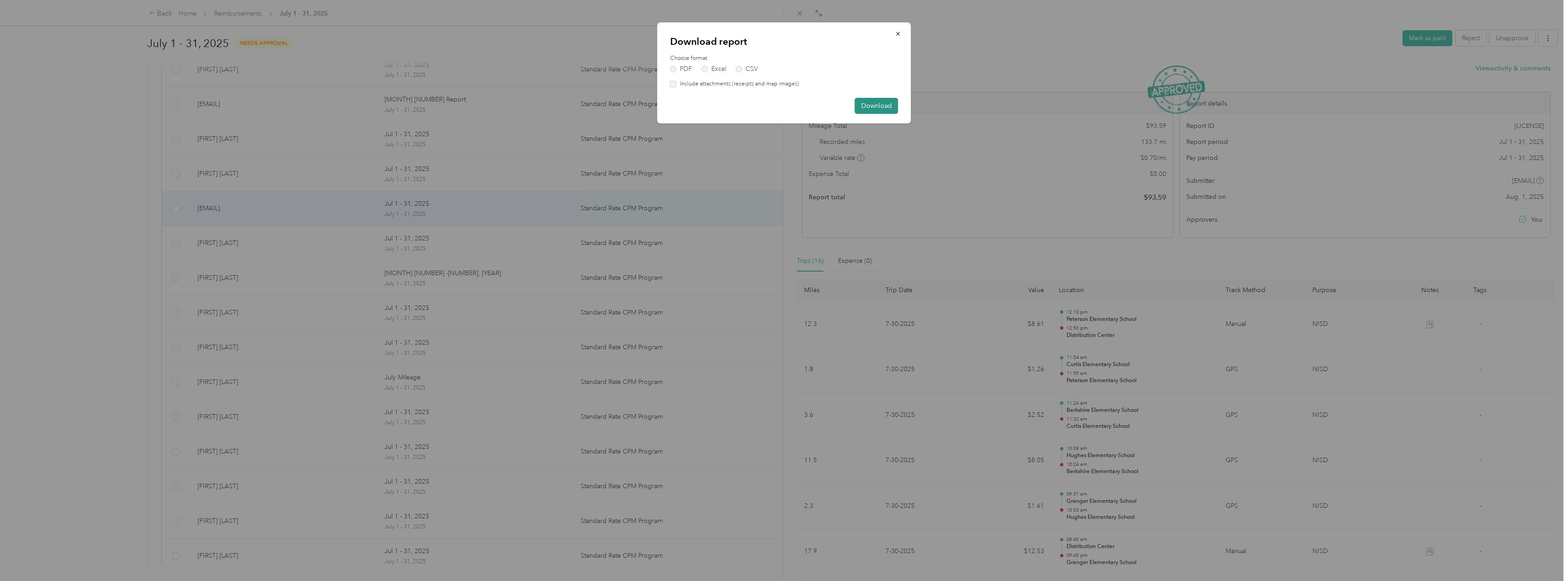 click on "Download" at bounding box center (876, 106) 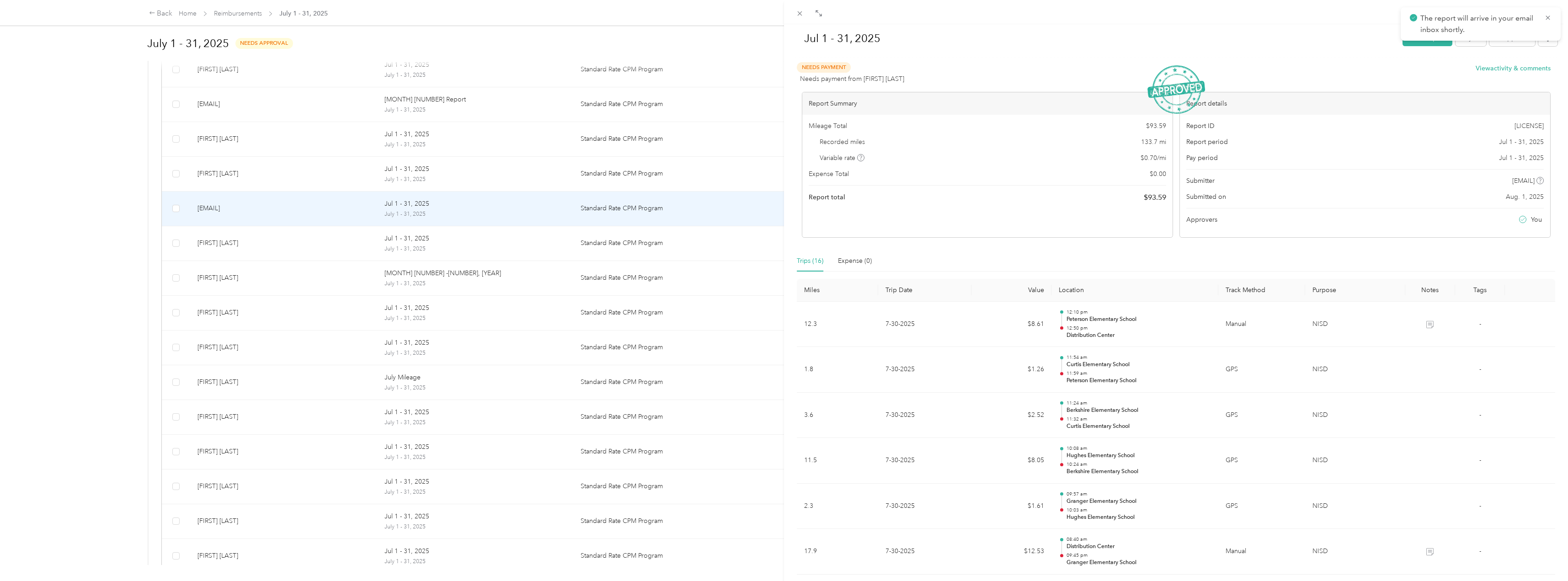click on "Jul [NUMBER] - [NUMBER], [YEAR] Mark as paid Reject Unapprove Needs Payment Needs payment from [FIRST] [LAST] View  activity & comments Report Summary Mileage Total $[NUMBER] Recorded miles [NUMBER]   mi Variable rate   $ [NUMBER] / mi Expense Total $ [NUMBER] Report total $[NUMBER] Report details Report ID [LICENSE] Report period Jul [NUMBER] - [NUMBER], [YEAR] Pay period Jul [NUMBER] - [NUMBER], [YEAR] Submitter [EMAIL] Submitted on [MONTH]. [NUMBER], [YEAR] Approvers You Trips ([NUMBER]) Expense ([NUMBER]) Miles Trip Date Value Location Track Method Purpose Notes Tags                   [NUMBER] [MM]-[DD]-[YYYY] $[NUMBER] [TIME] [LOCATION] [TIME] [LOCATION] Manual NISD - [NUMBER] [MM]-[DD]-[YYYY] $[NUMBER] [TIME] [LOCATION] [TIME] [LOCATION] GPS NISD - [NUMBER] [MM]-[DD]-[YYYY] $[NUMBER] [TIME] [LOCATION] [TIME] [LOCATION] GPS NISD - [NUMBER] [MM]-[DD]-[YYYY] $[NUMBER] [TIME] [LOCATION] [TIME] [LOCATION] GPS NISD -" at bounding box center [784, 290] 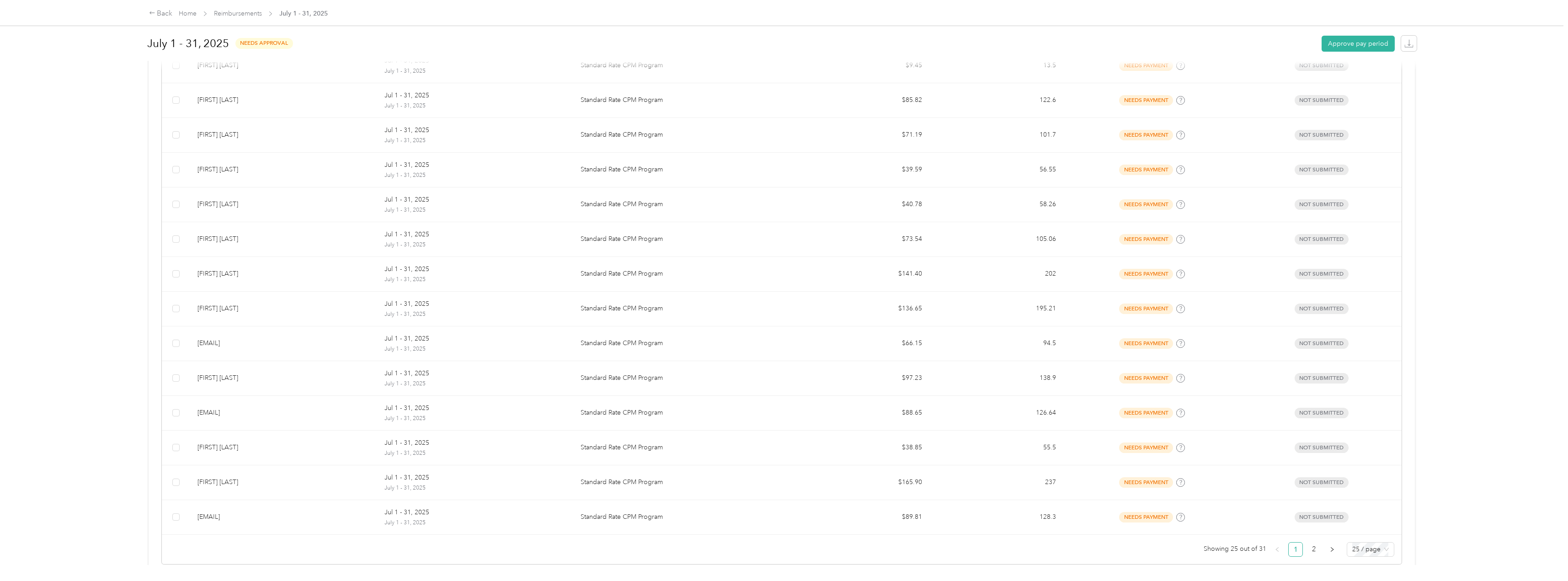 scroll, scrollTop: 634, scrollLeft: 0, axis: vertical 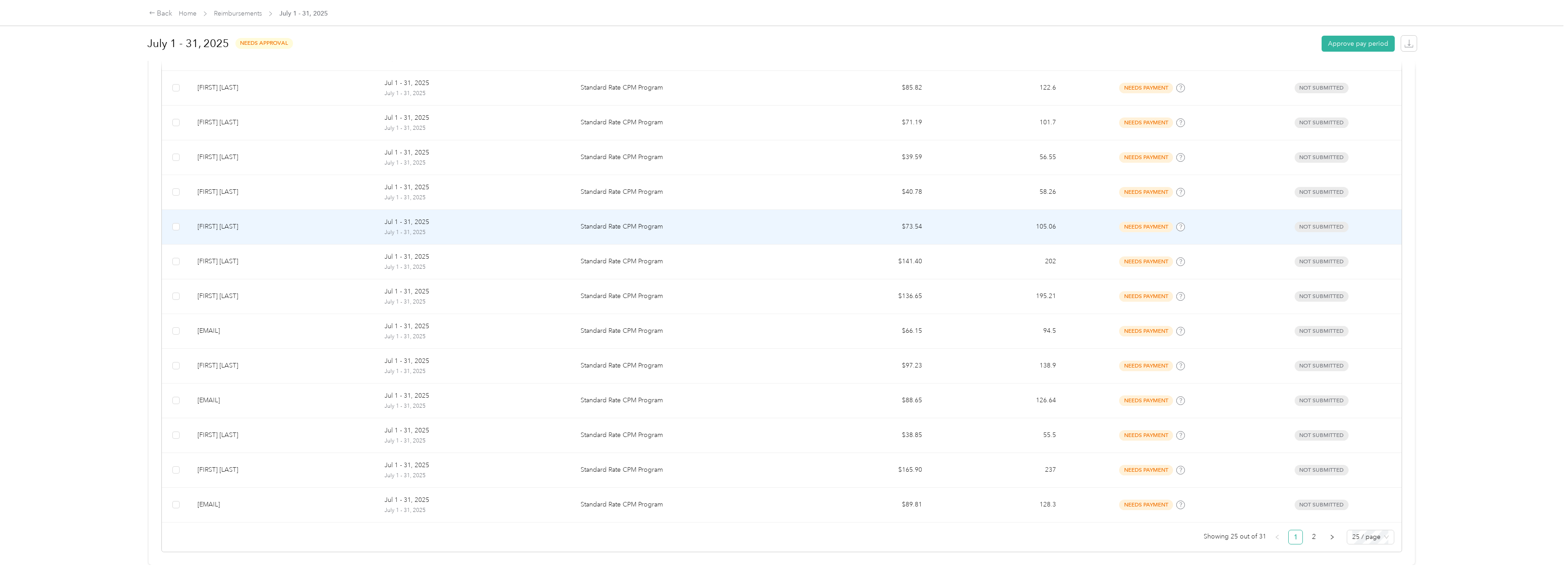 click on "[FIRST] [LAST]" at bounding box center [283, 227] 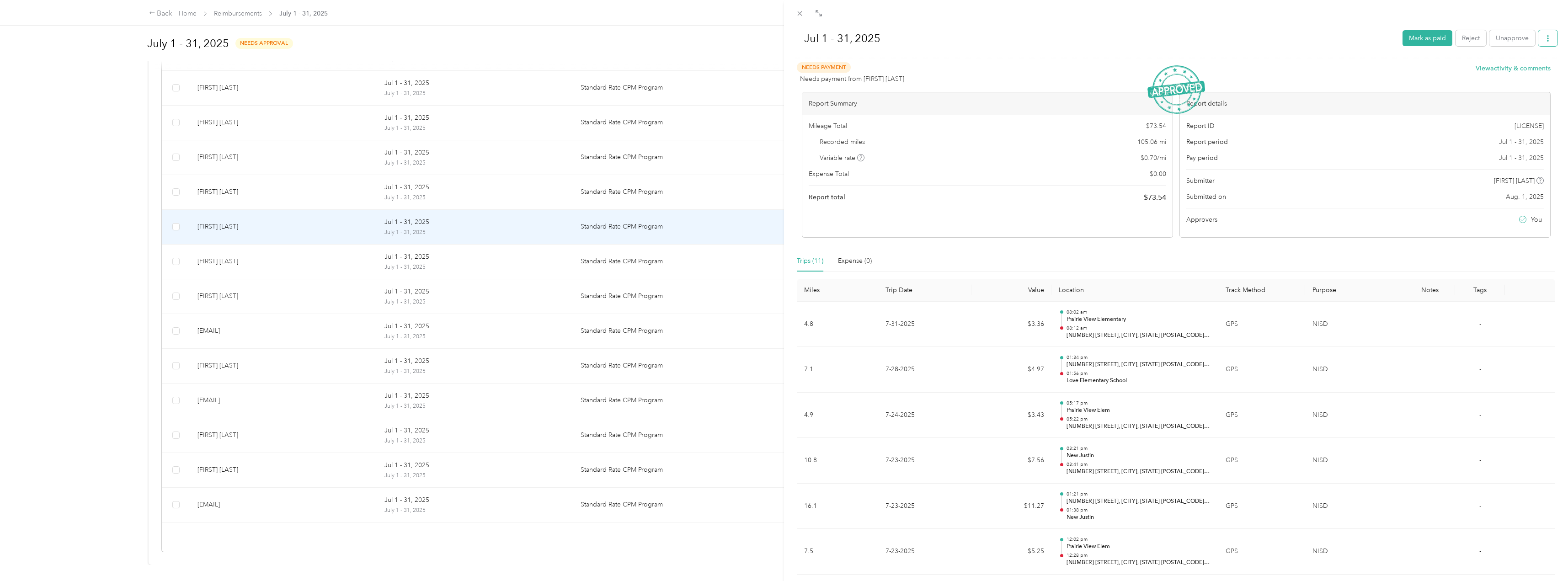 click at bounding box center (1548, 38) 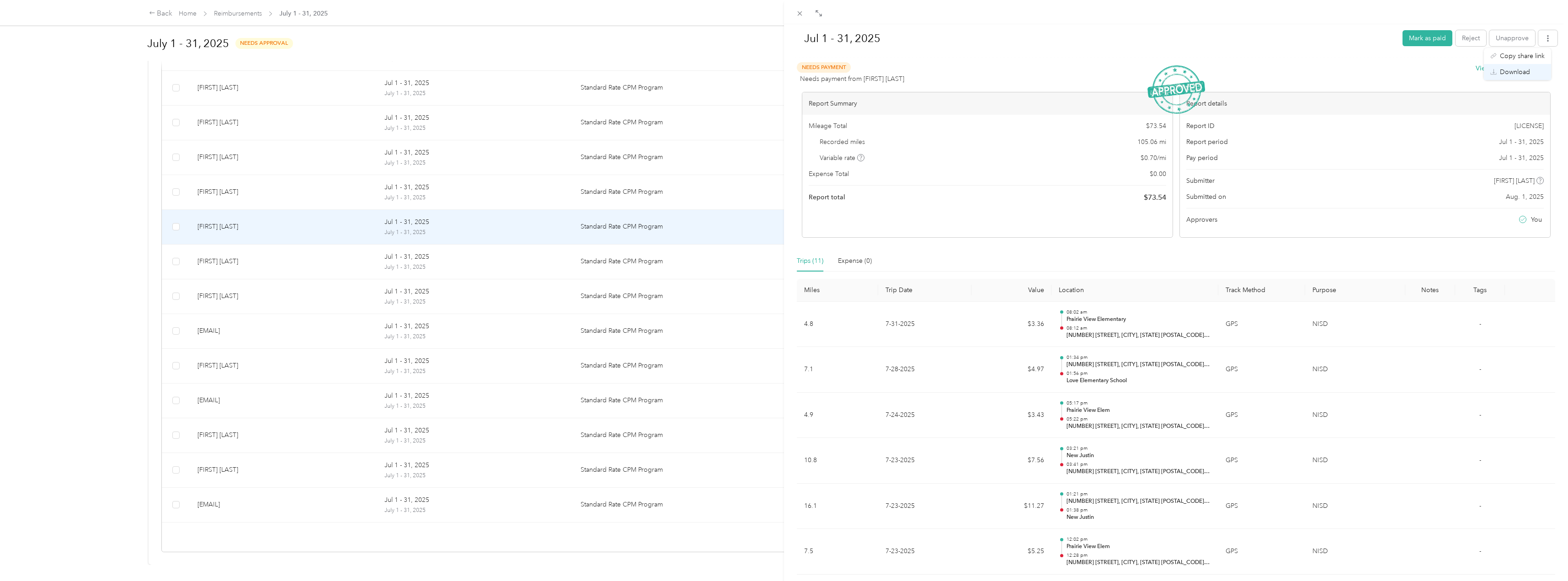 click on "Download" at bounding box center [1515, 72] 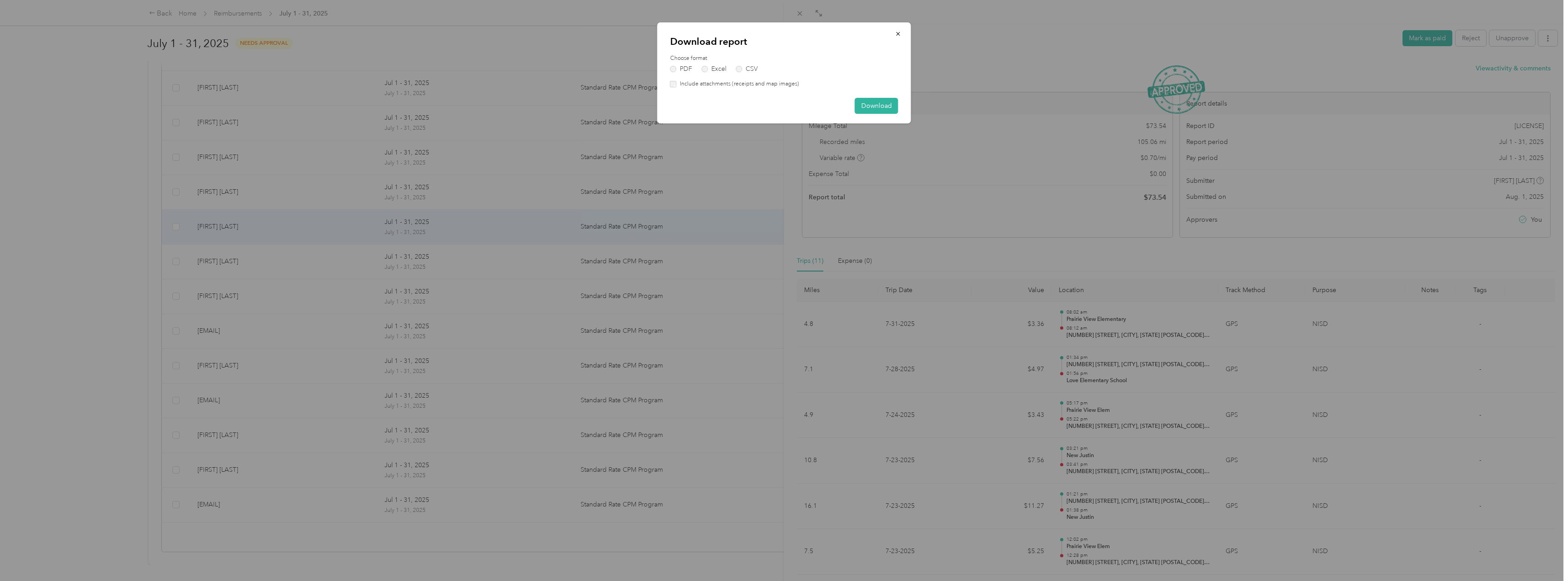 click on "Include attachments (receipts and map images)" at bounding box center [738, 84] 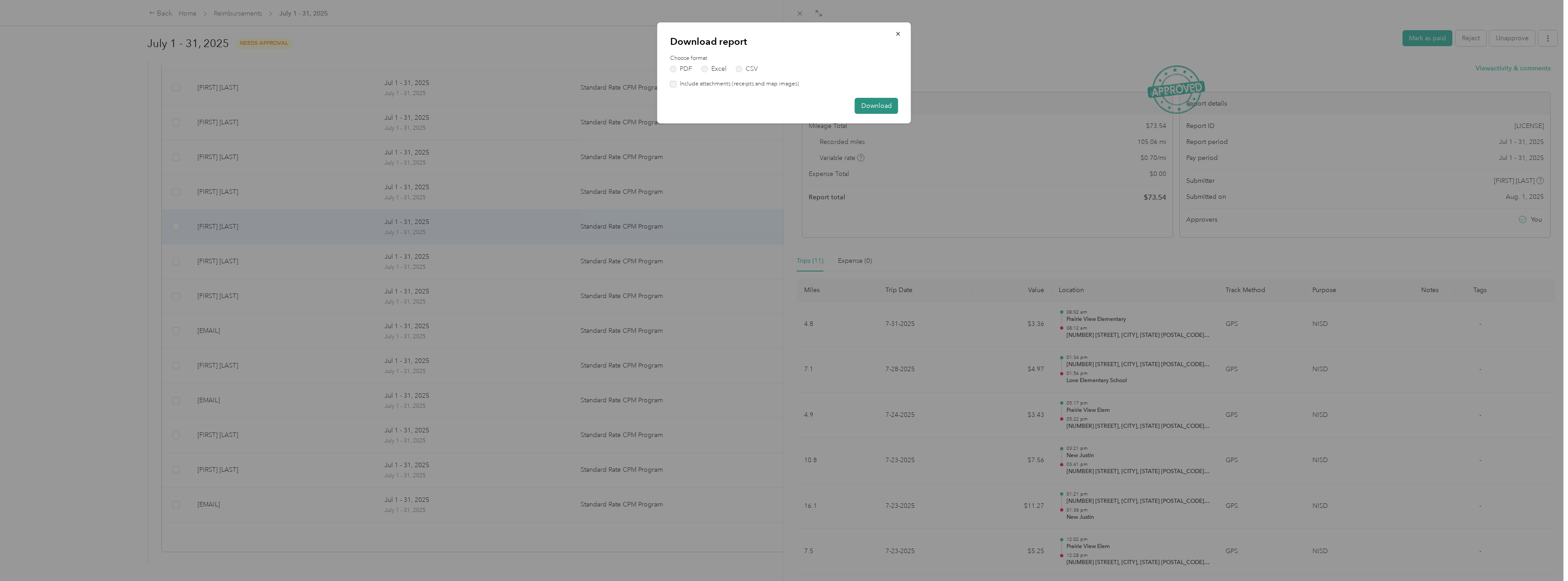 click on "Download" at bounding box center [876, 106] 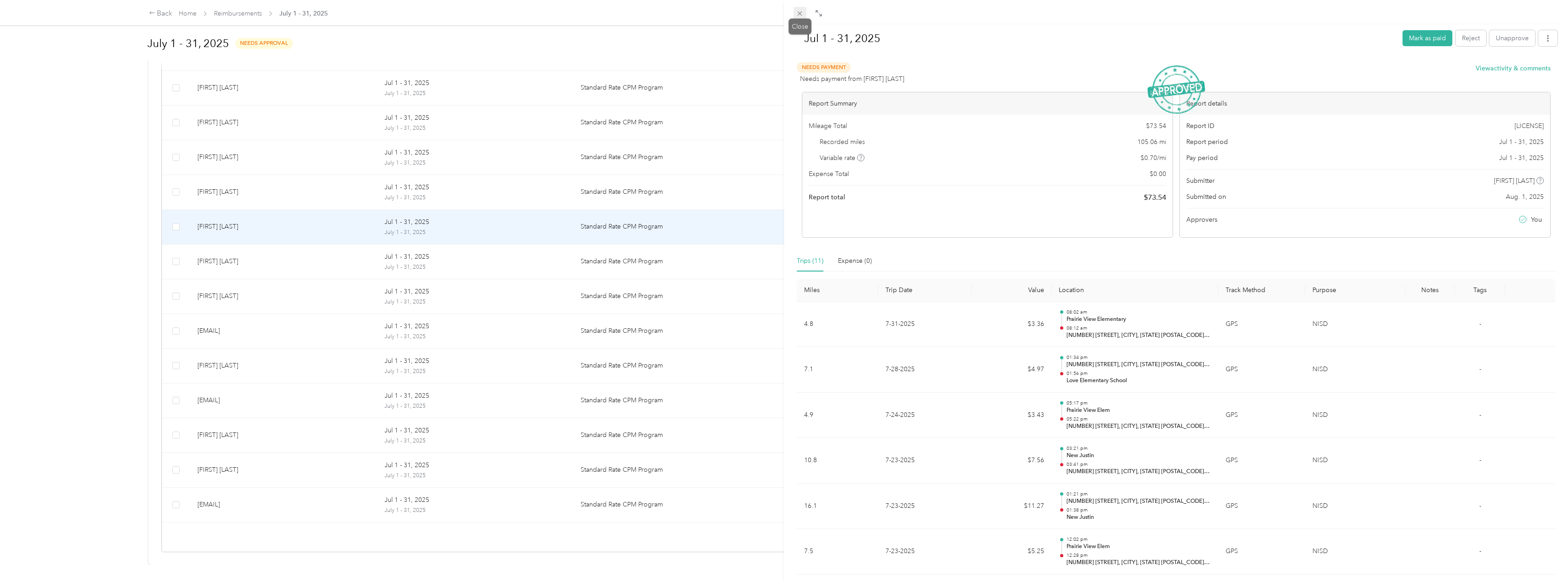 click 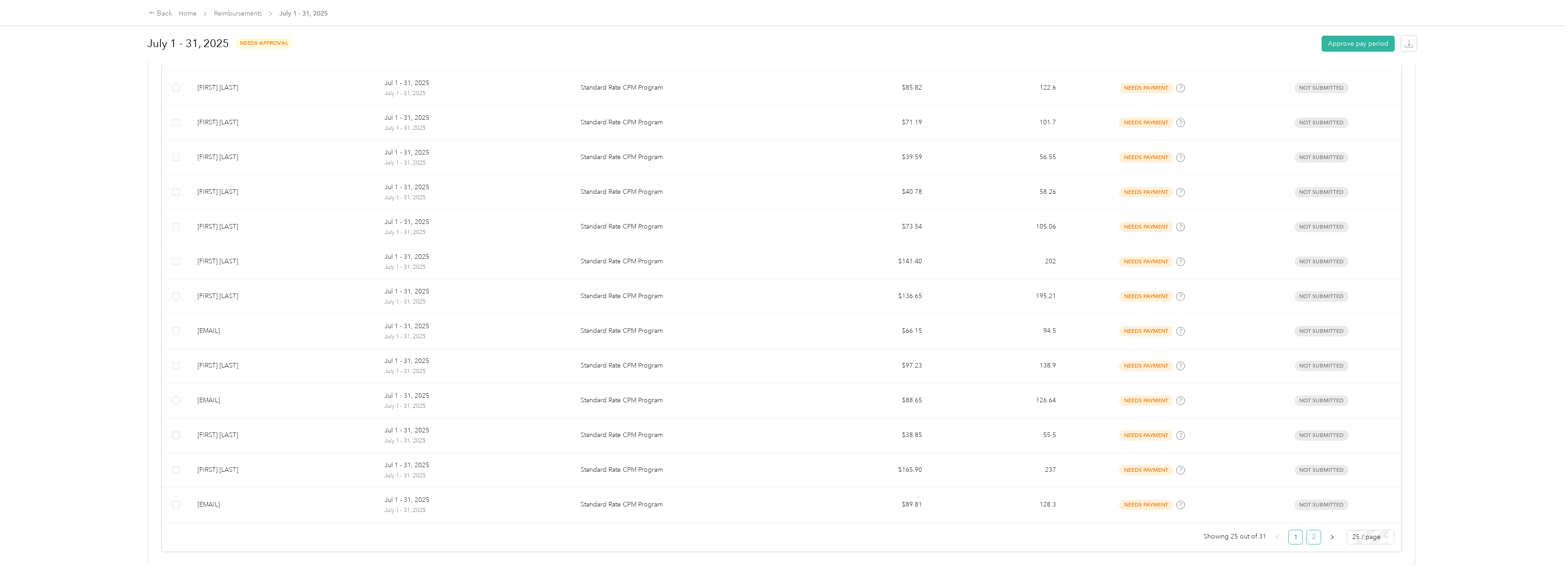 click on "2" at bounding box center [1314, 537] 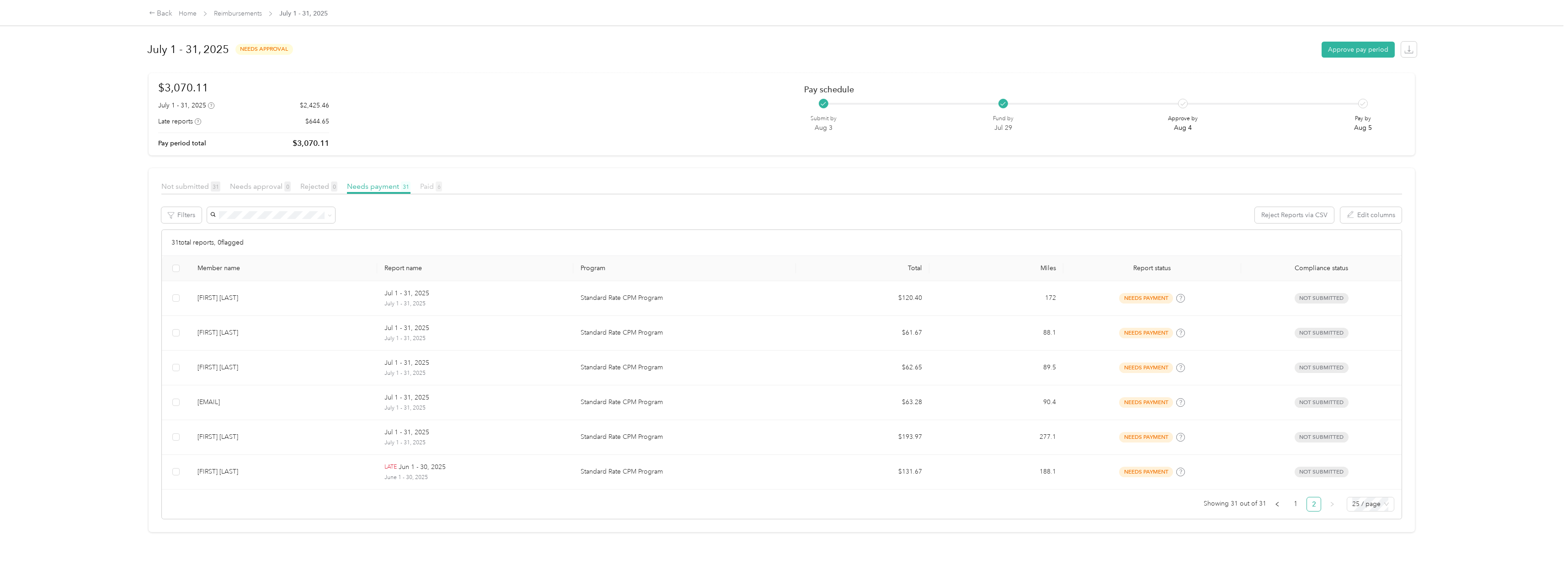 click on "Paid   6" at bounding box center (431, 186) 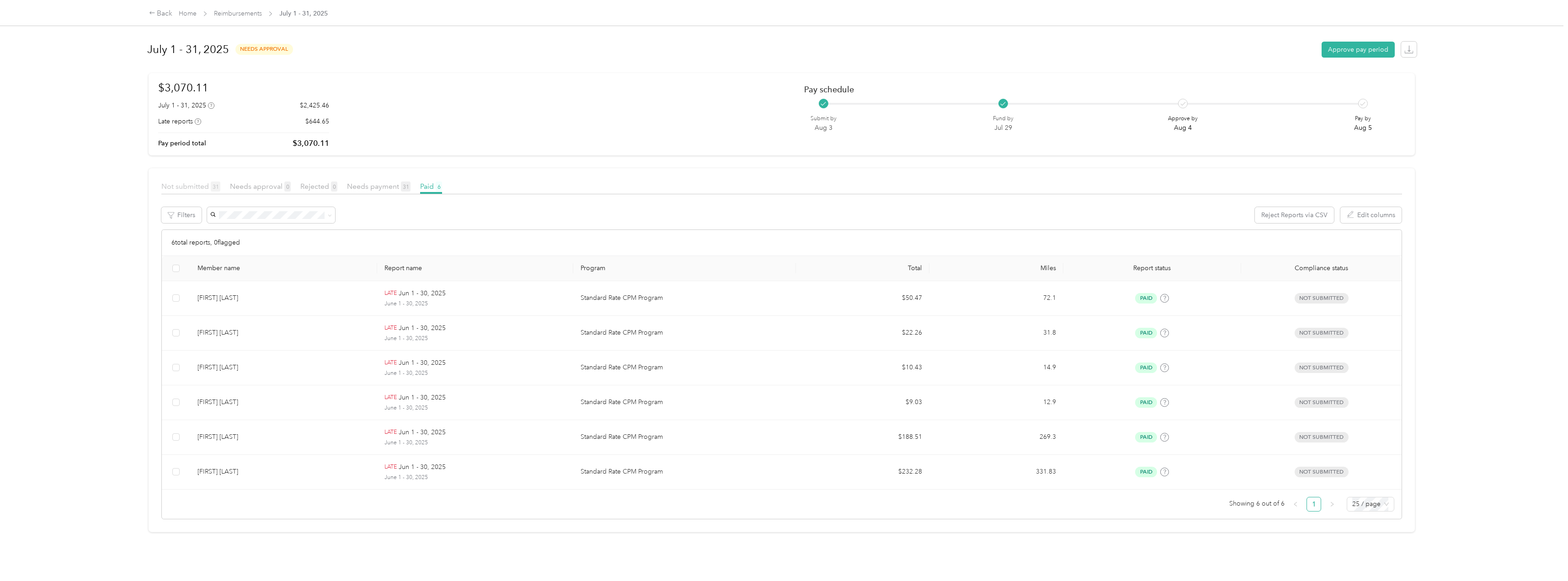 click on "Not submitted   31" at bounding box center [191, 186] 